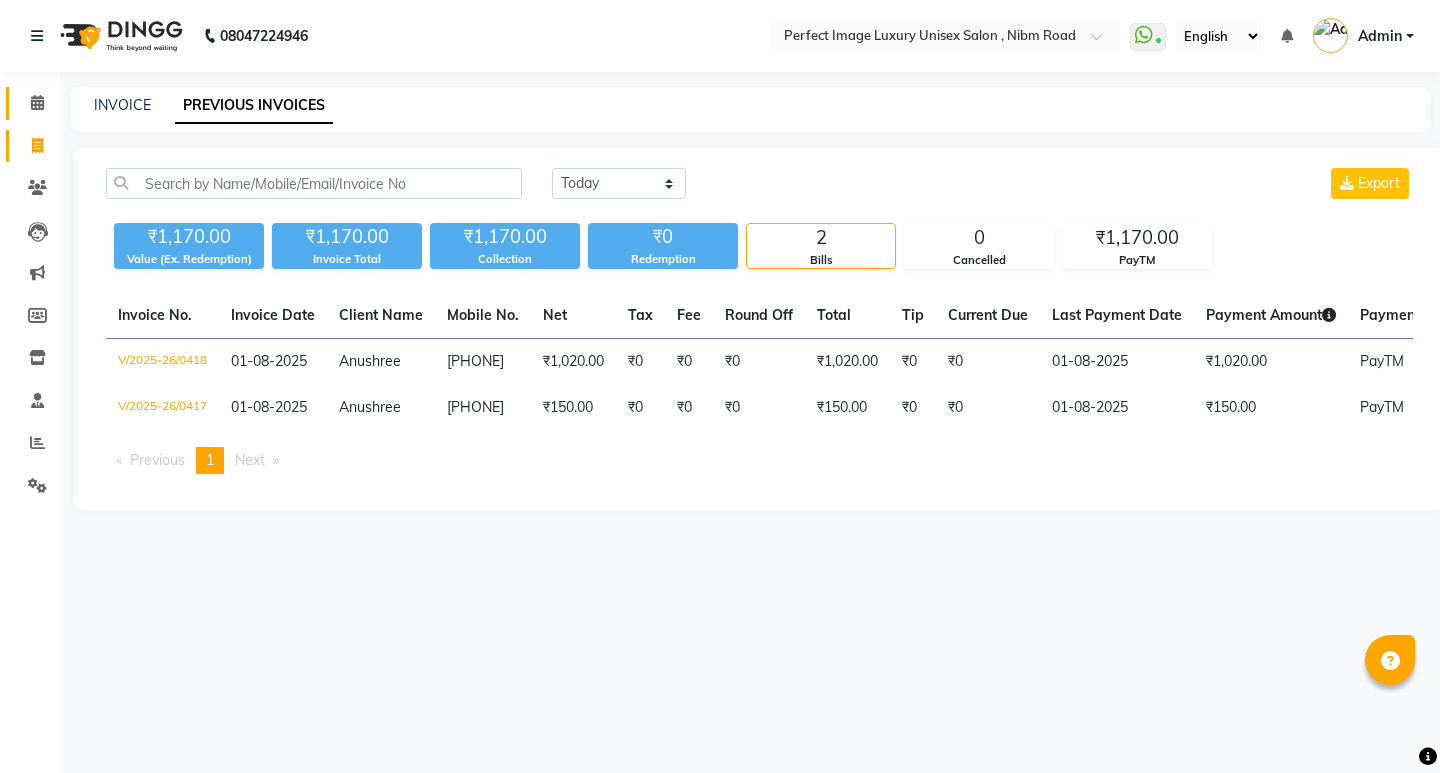 scroll, scrollTop: 0, scrollLeft: 0, axis: both 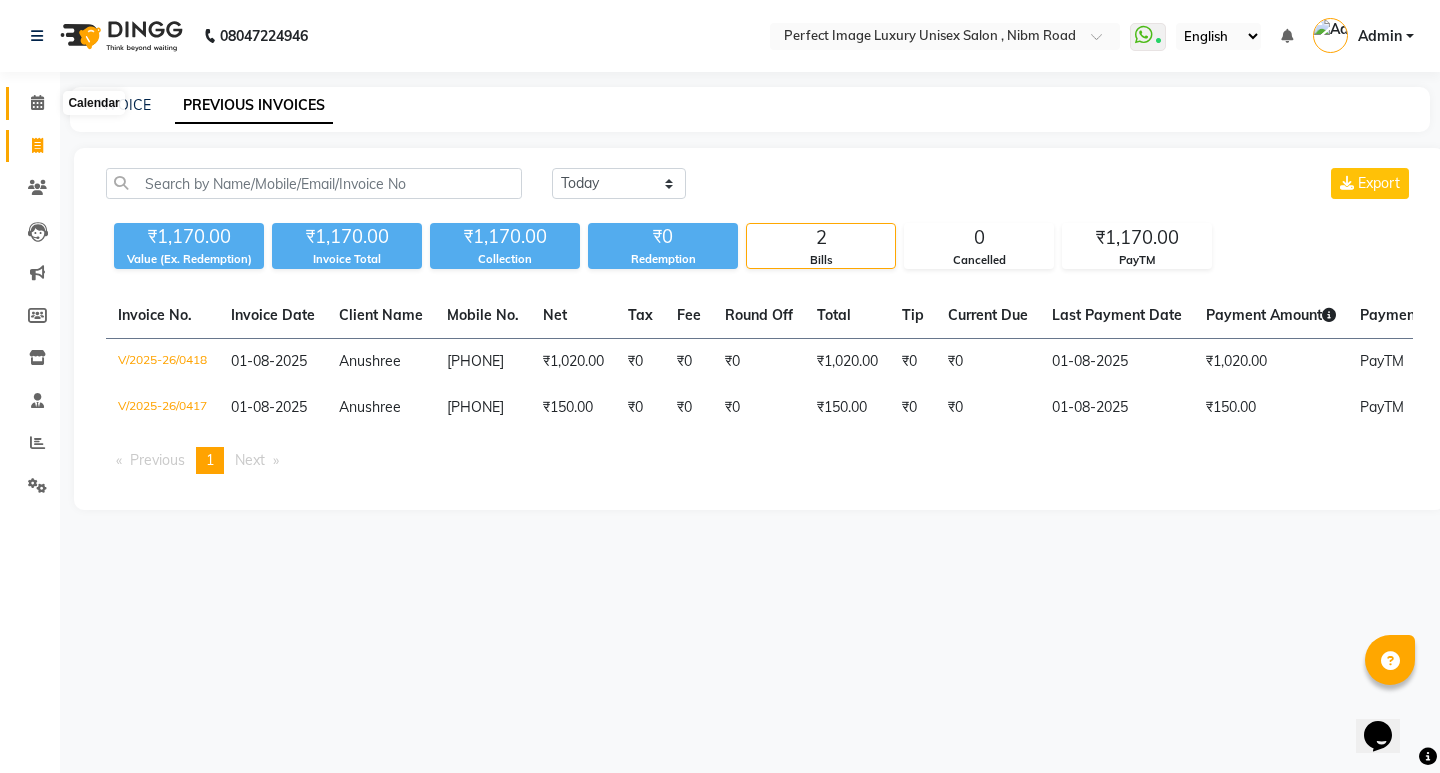 click 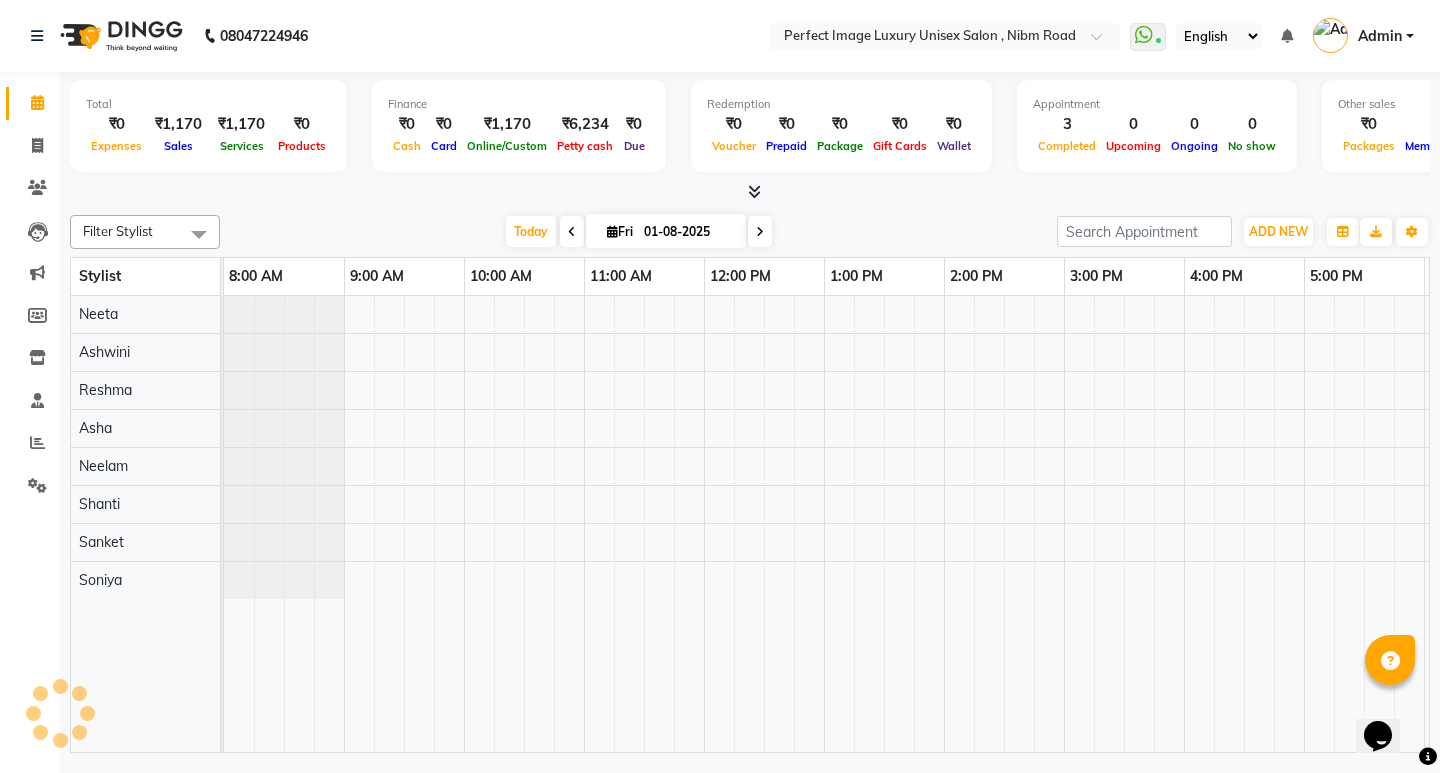 scroll, scrollTop: 0, scrollLeft: 0, axis: both 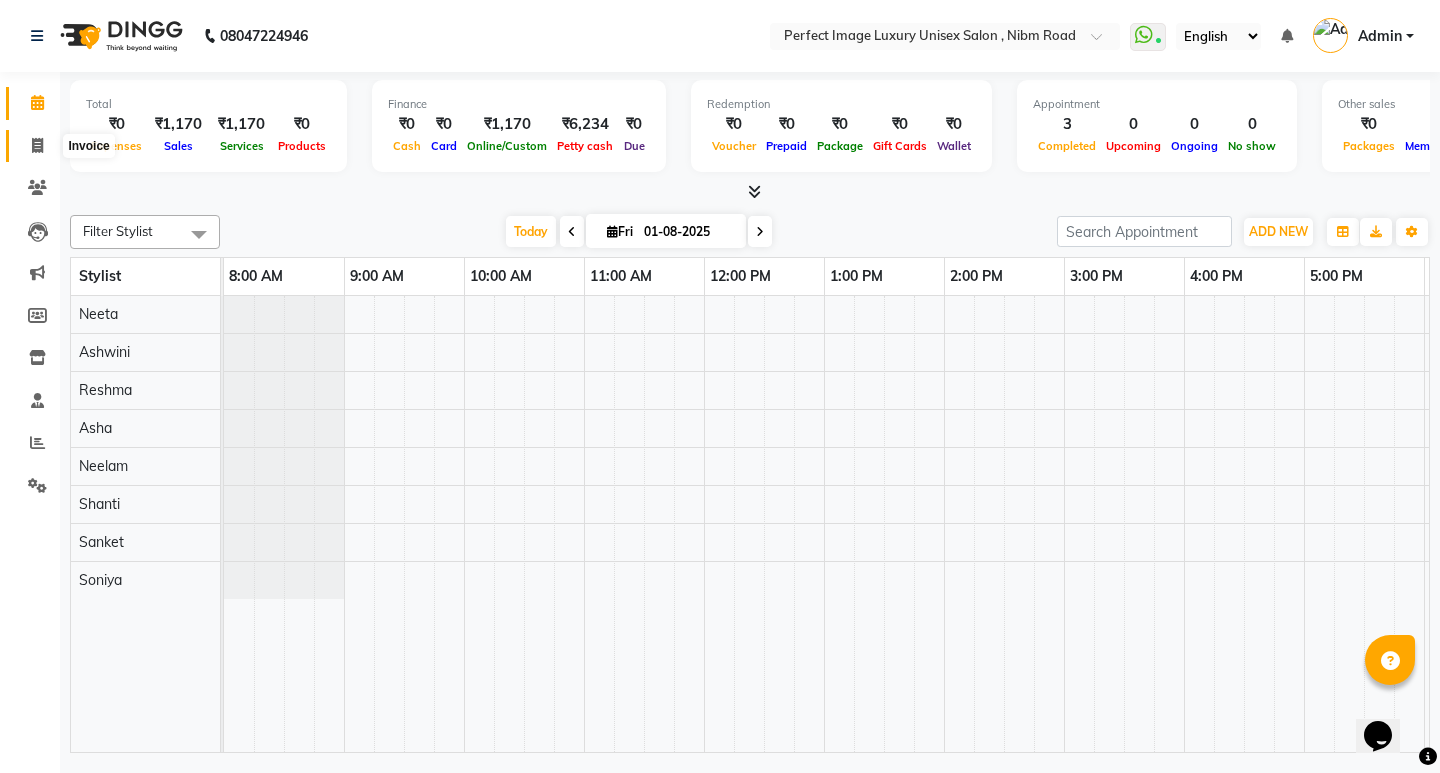 drag, startPoint x: 26, startPoint y: 144, endPoint x: 60, endPoint y: 147, distance: 34.132095 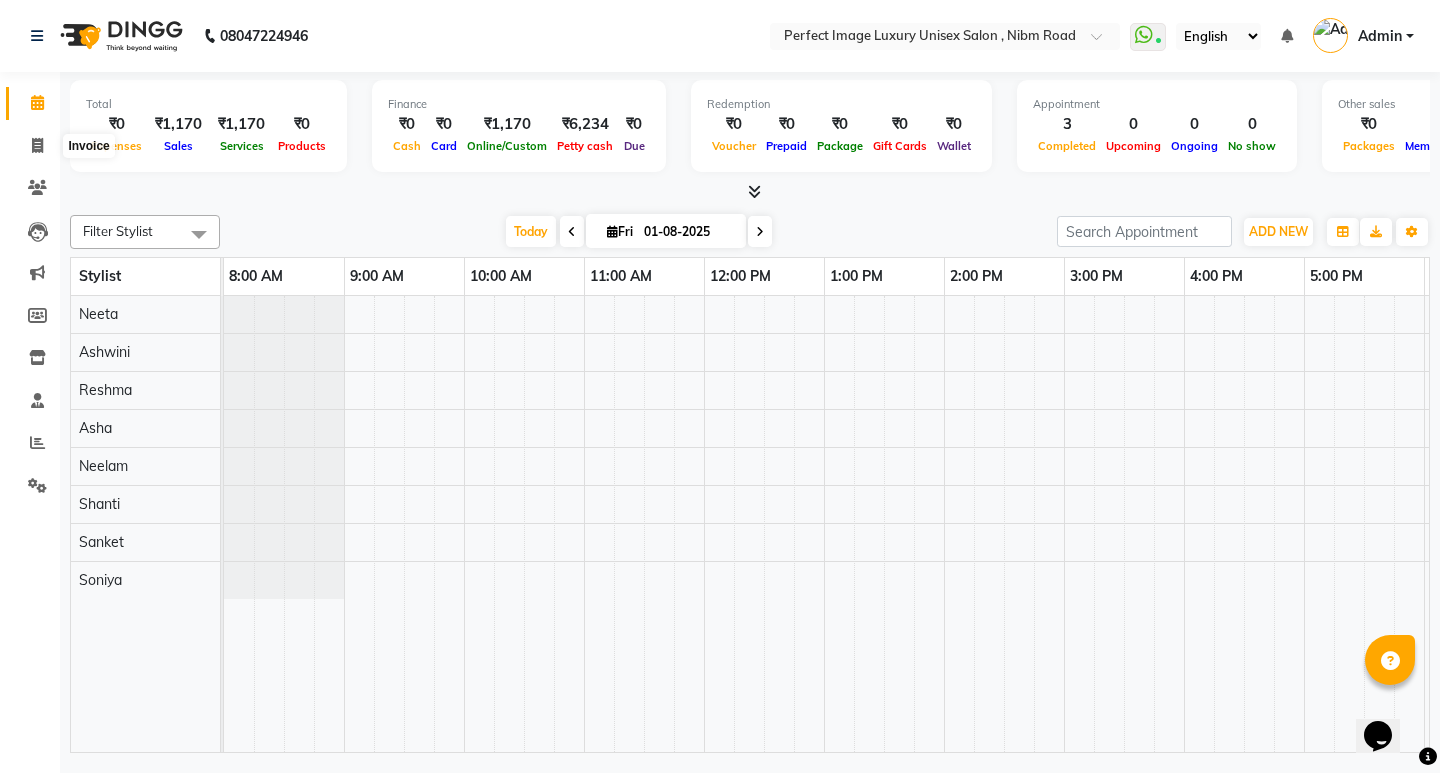 select on "service" 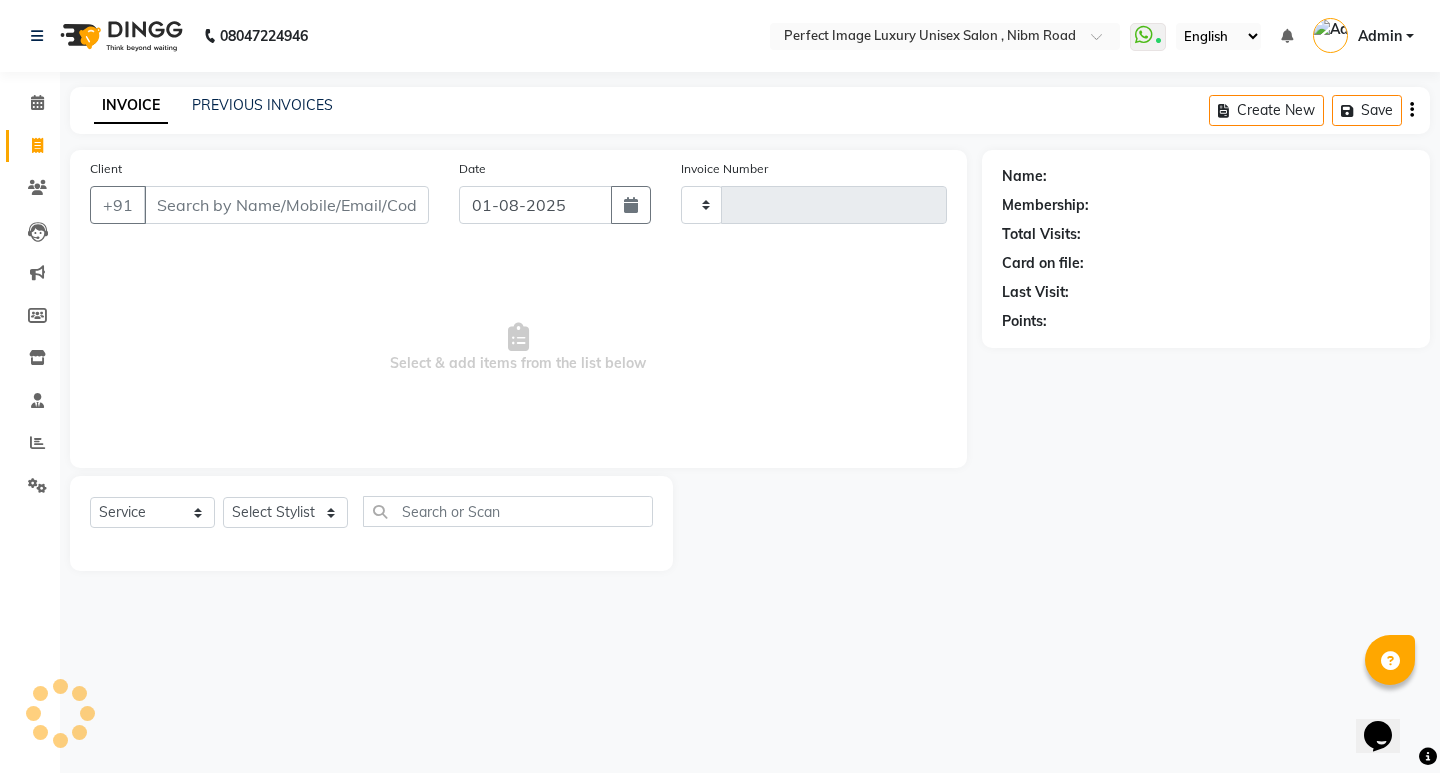 type on "0419" 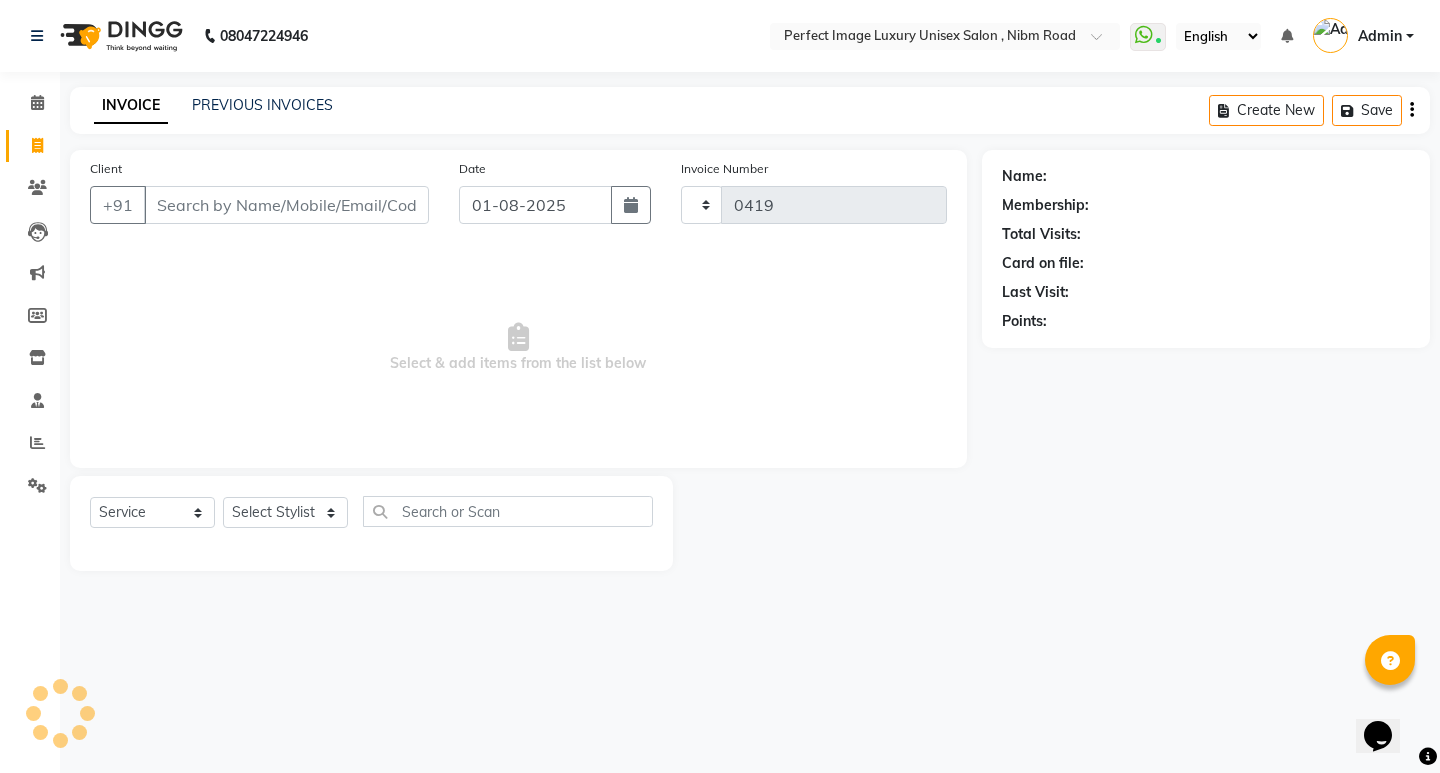 select on "5078" 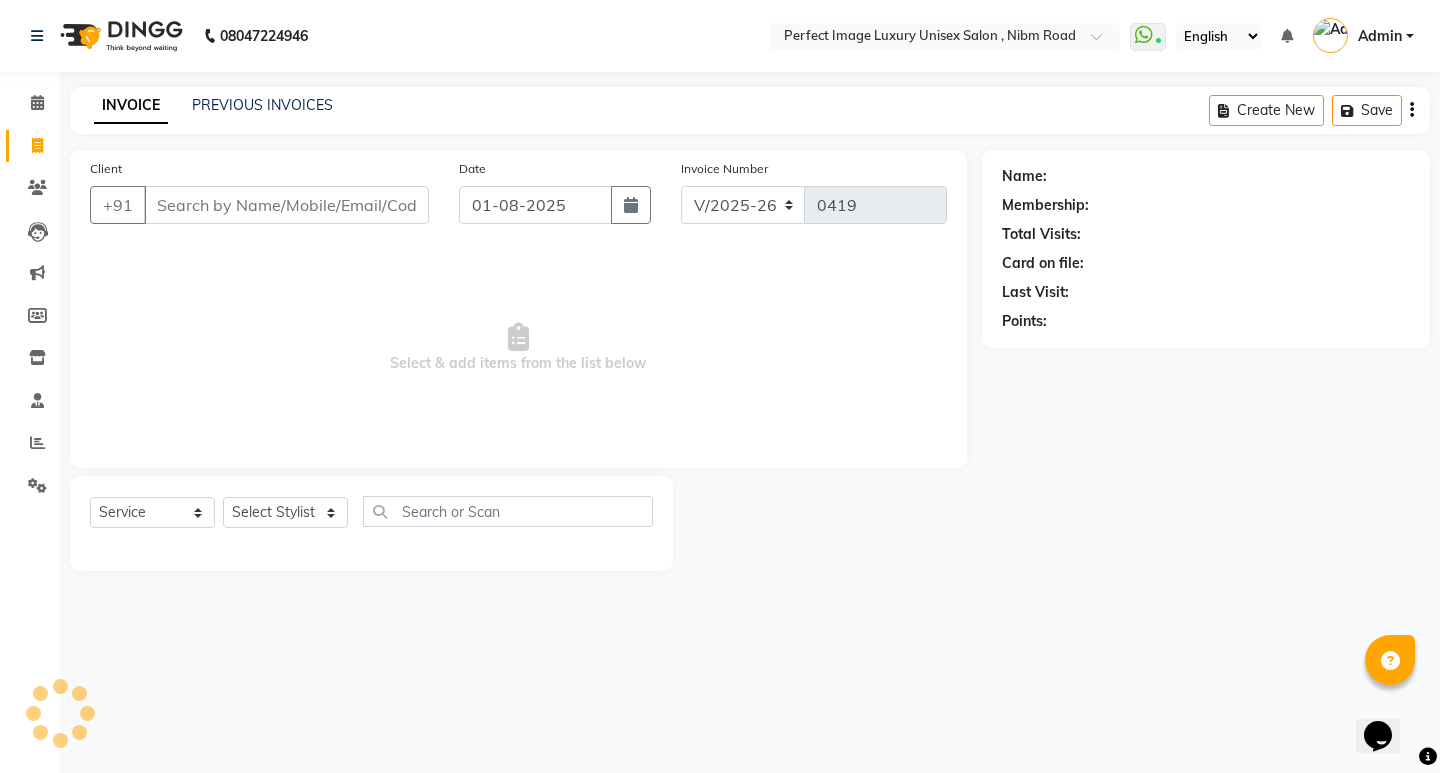 click on "Client" at bounding box center [286, 205] 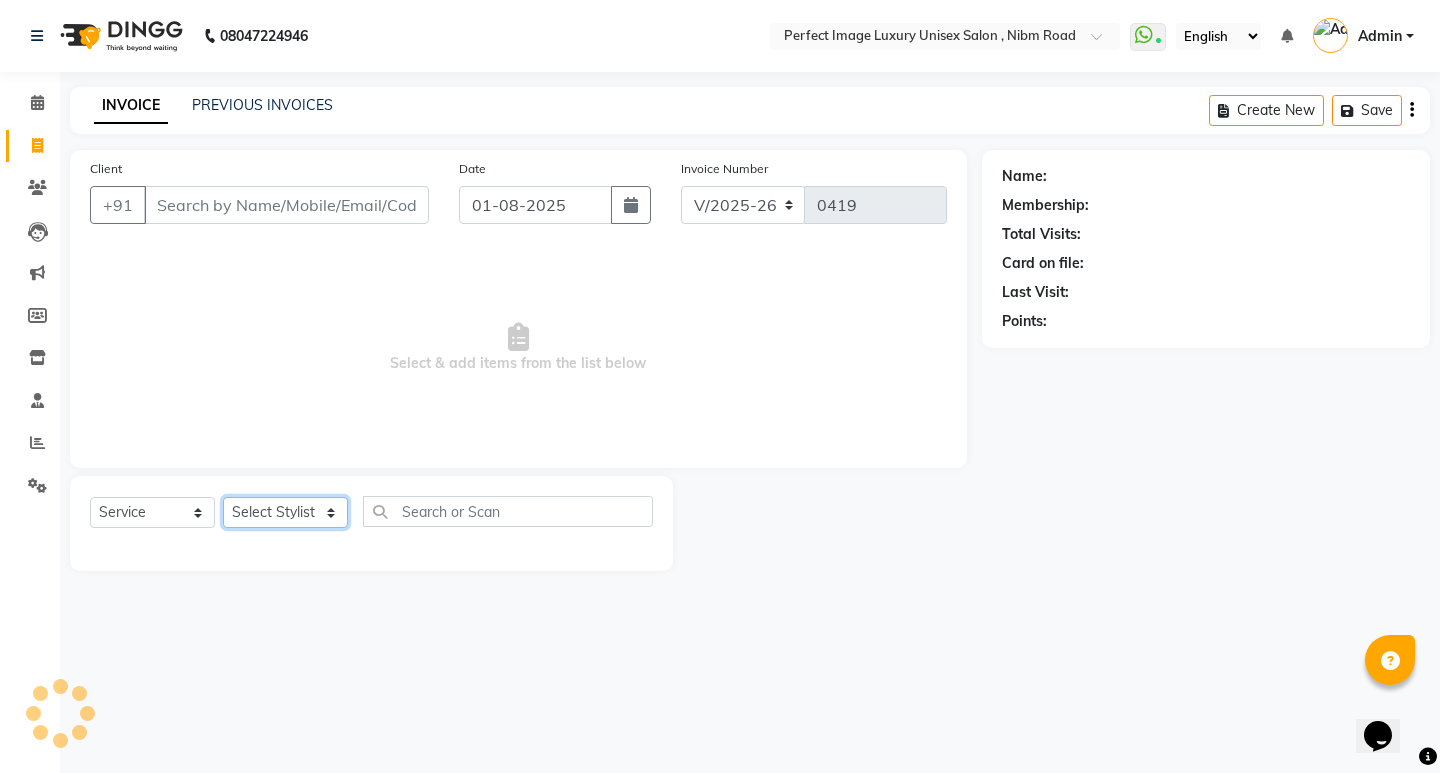 click on "Select Stylist [PERSON] [PERSON] Manager  [PERSON] [PERSON] [PERSON] [PERSON] [PERSON] [PERSON]" 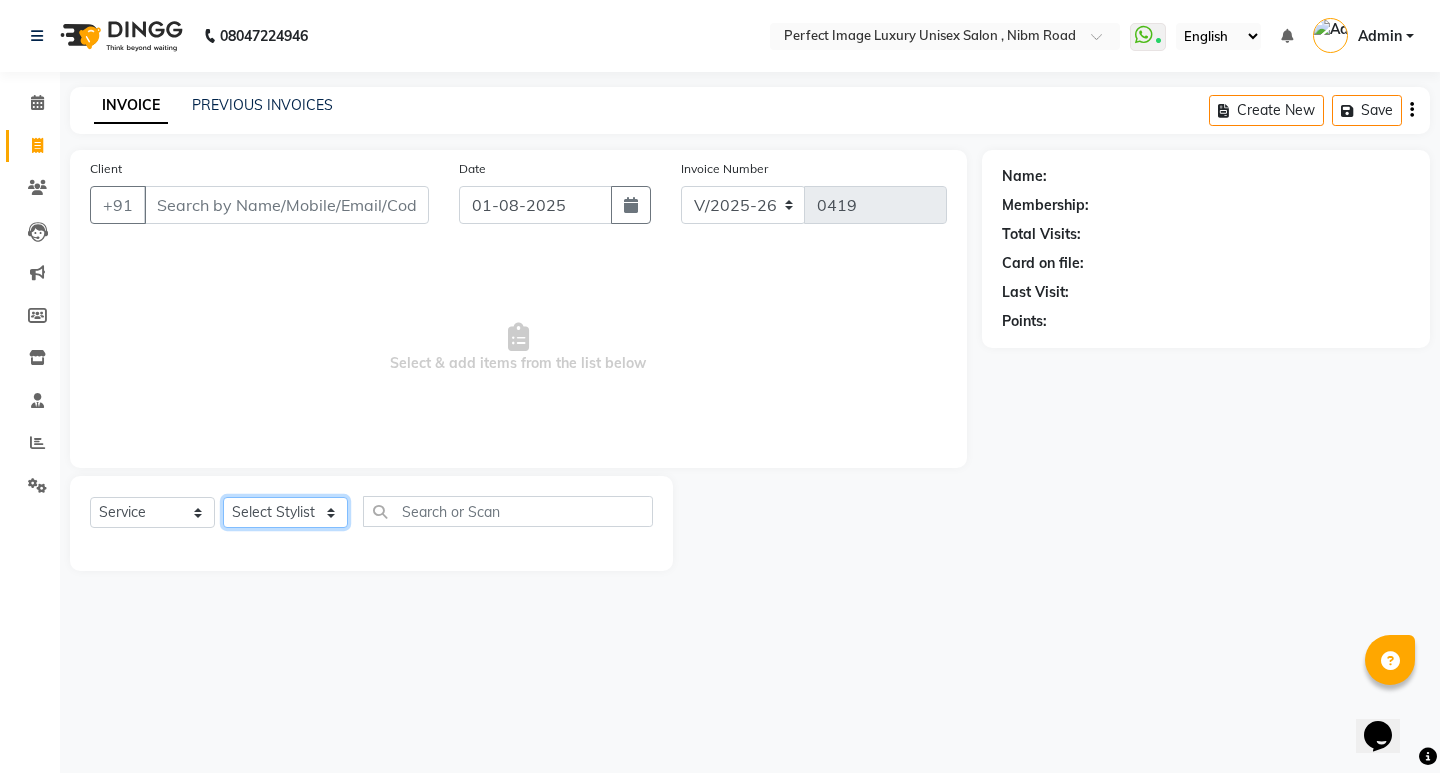 select on "33183" 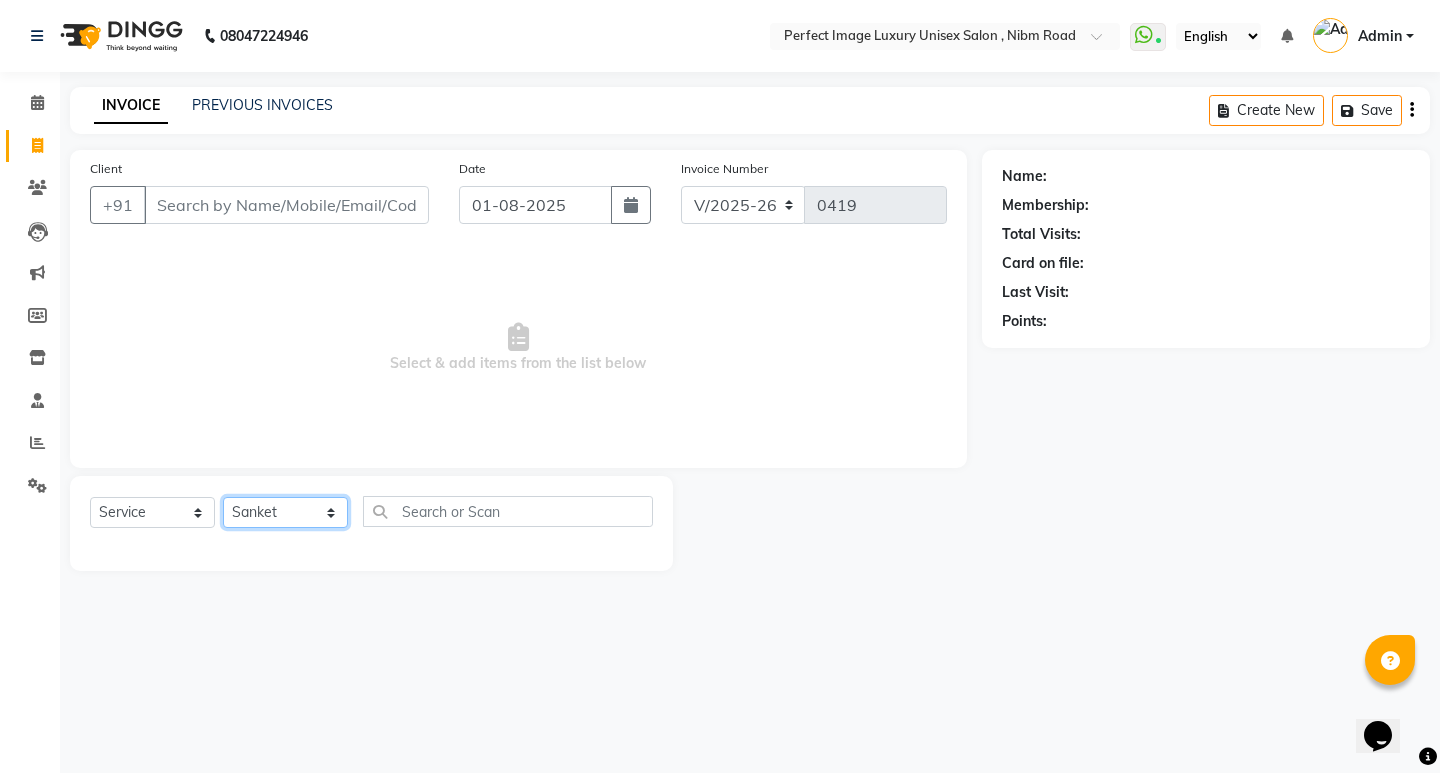 click on "Select Stylist [PERSON] [PERSON] Manager  [PERSON] [PERSON] [PERSON] [PERSON] [PERSON] [PERSON]" 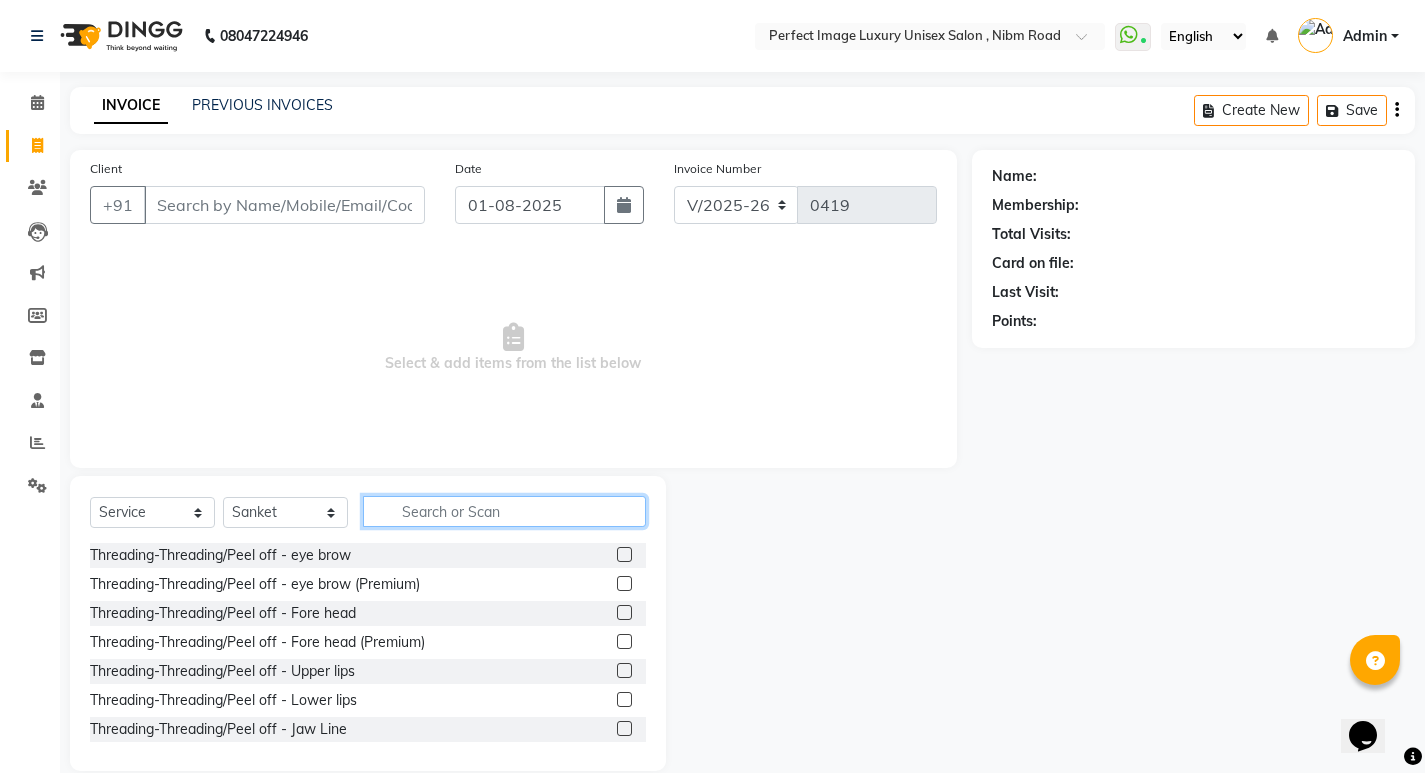 click 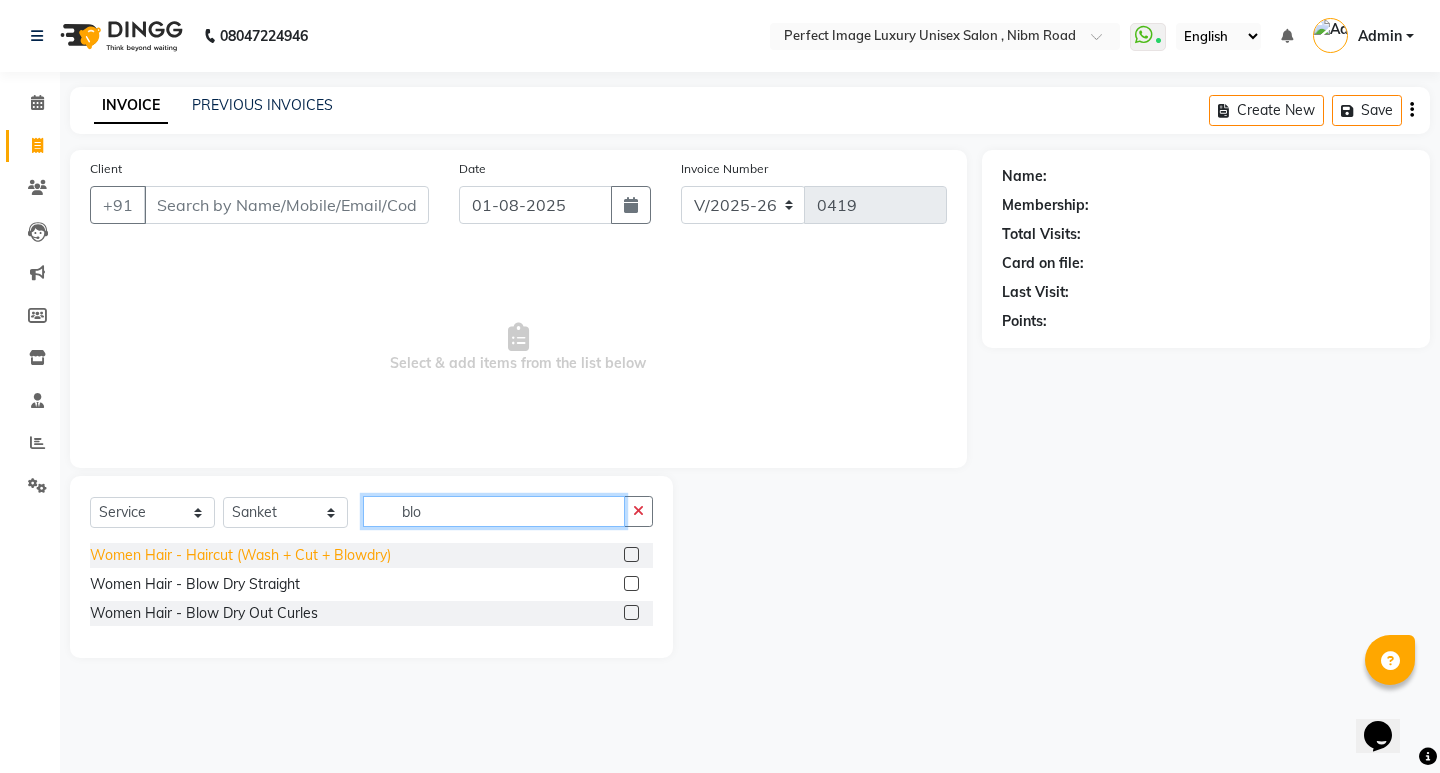 type on "blo" 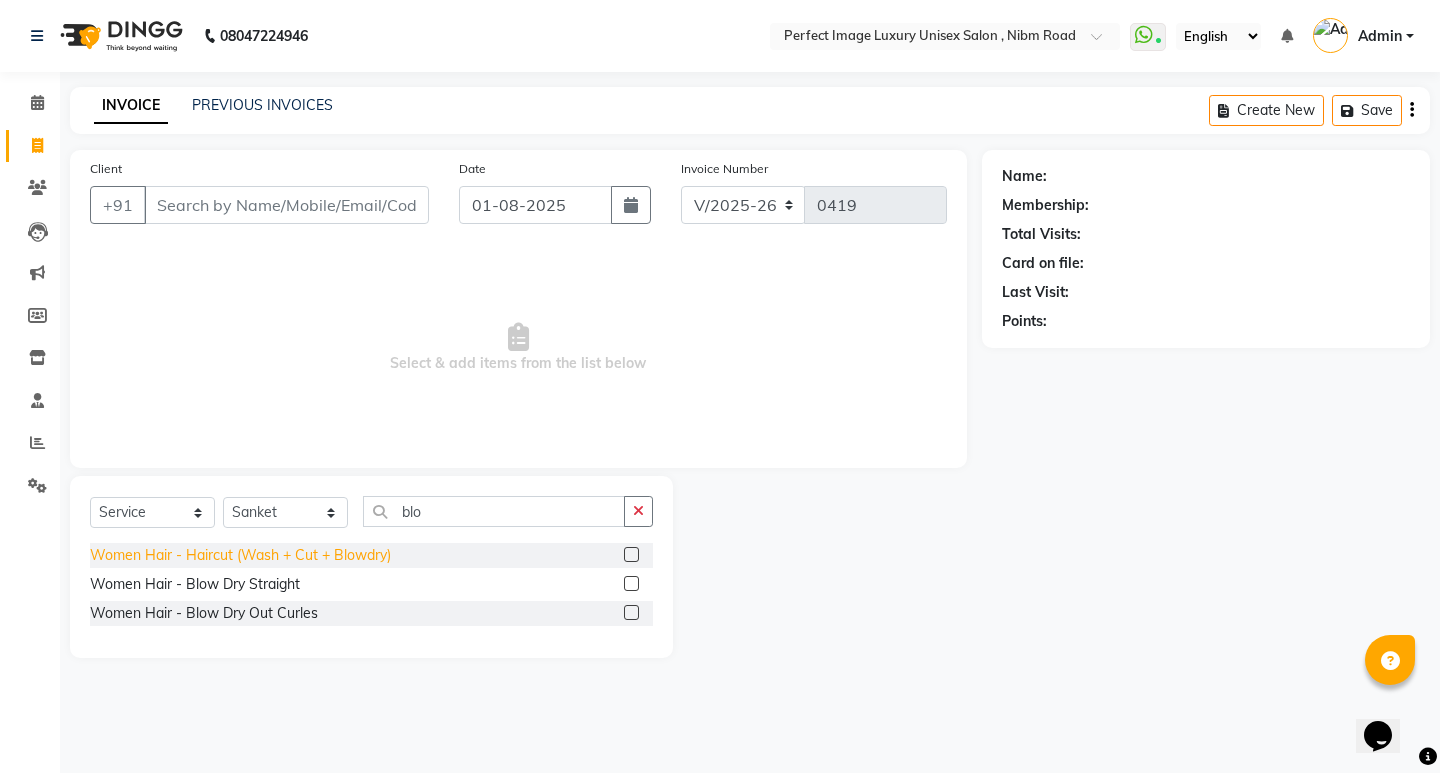 click on "Women Hair - Haircut (Wash + Cut + Blowdry)" 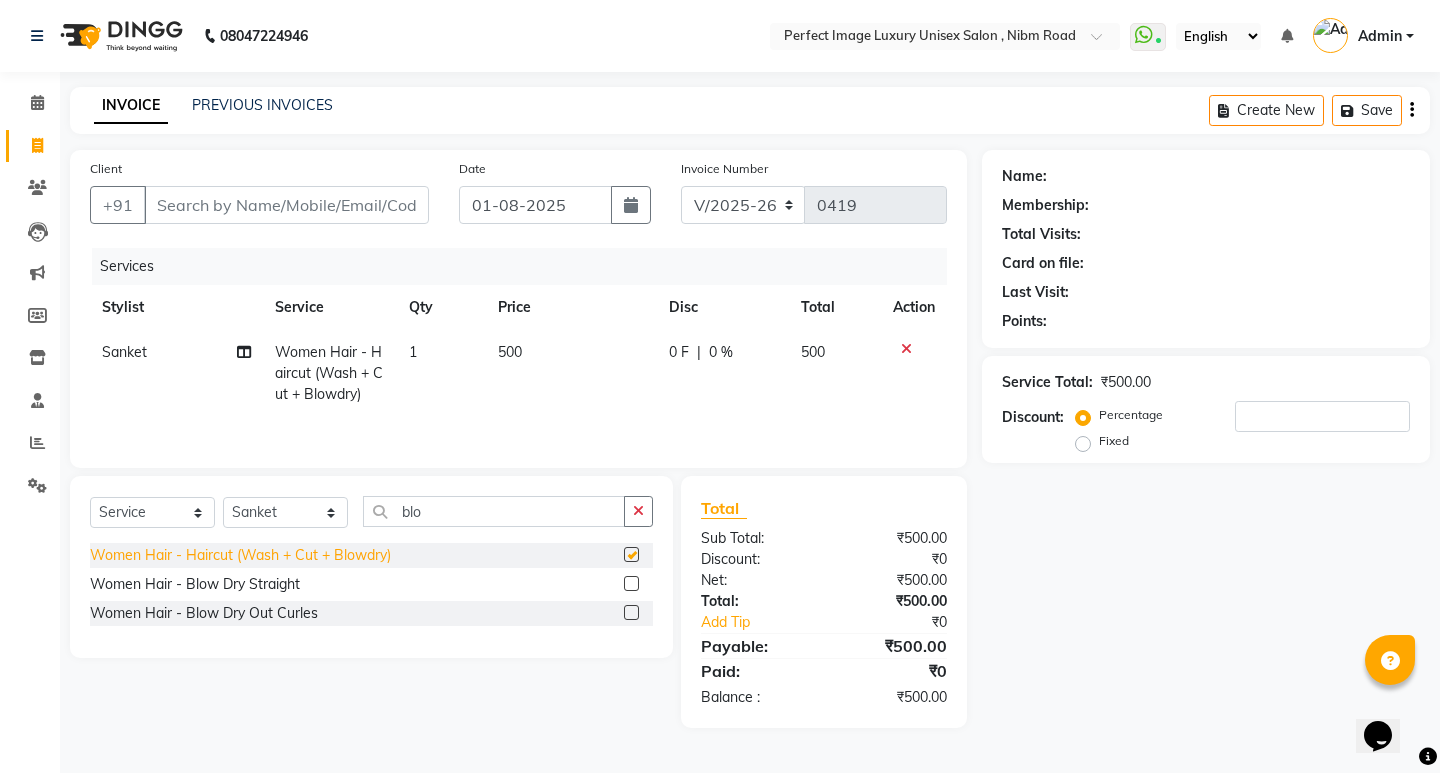 checkbox on "false" 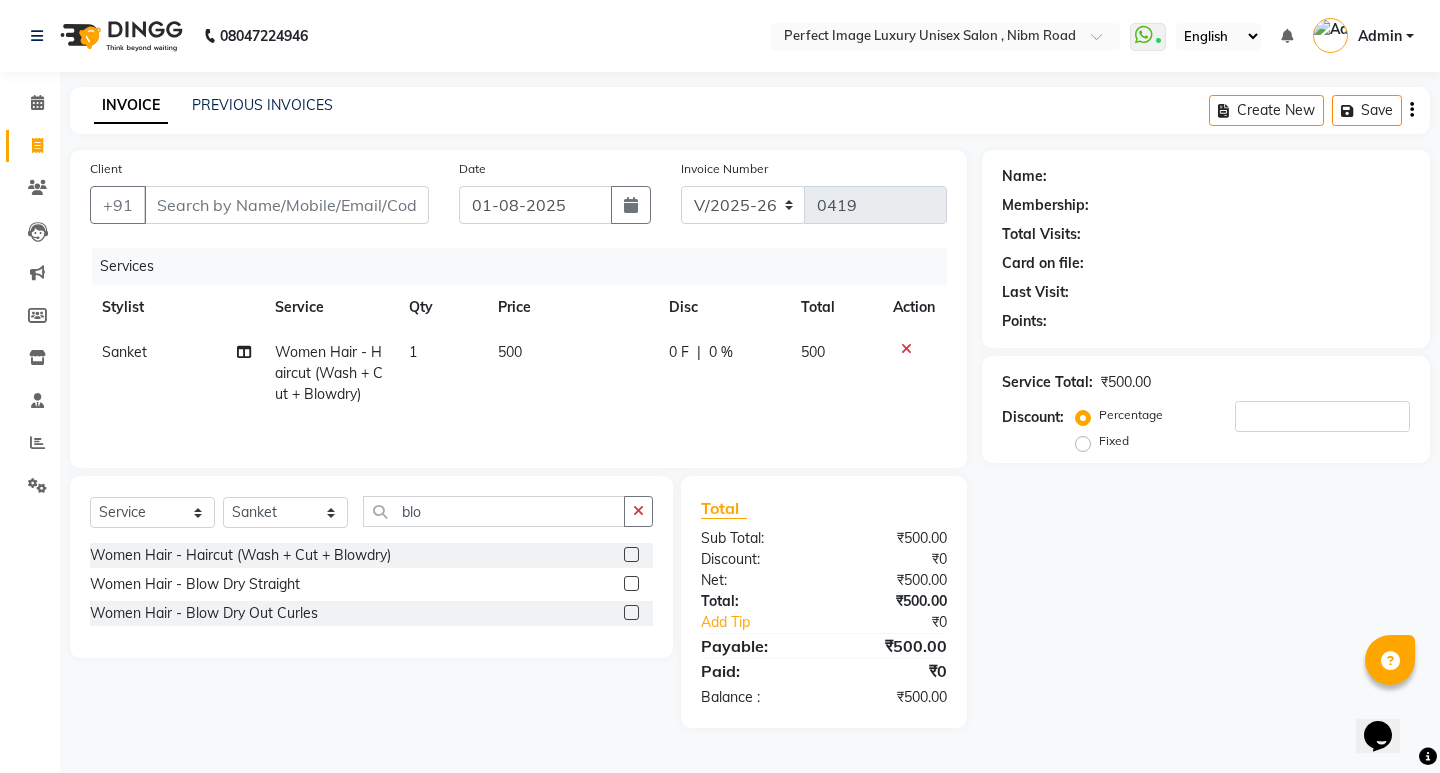 click 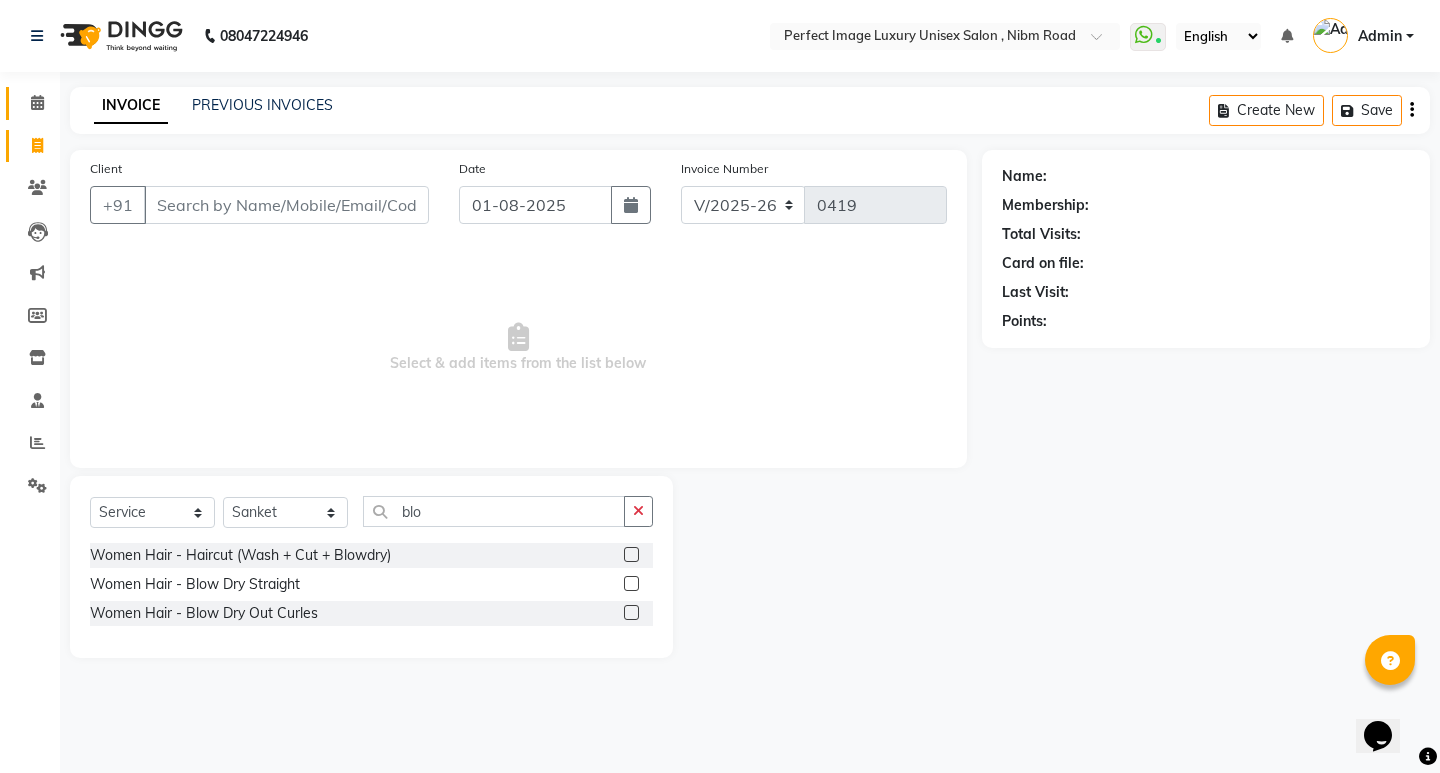 click on "Calendar" 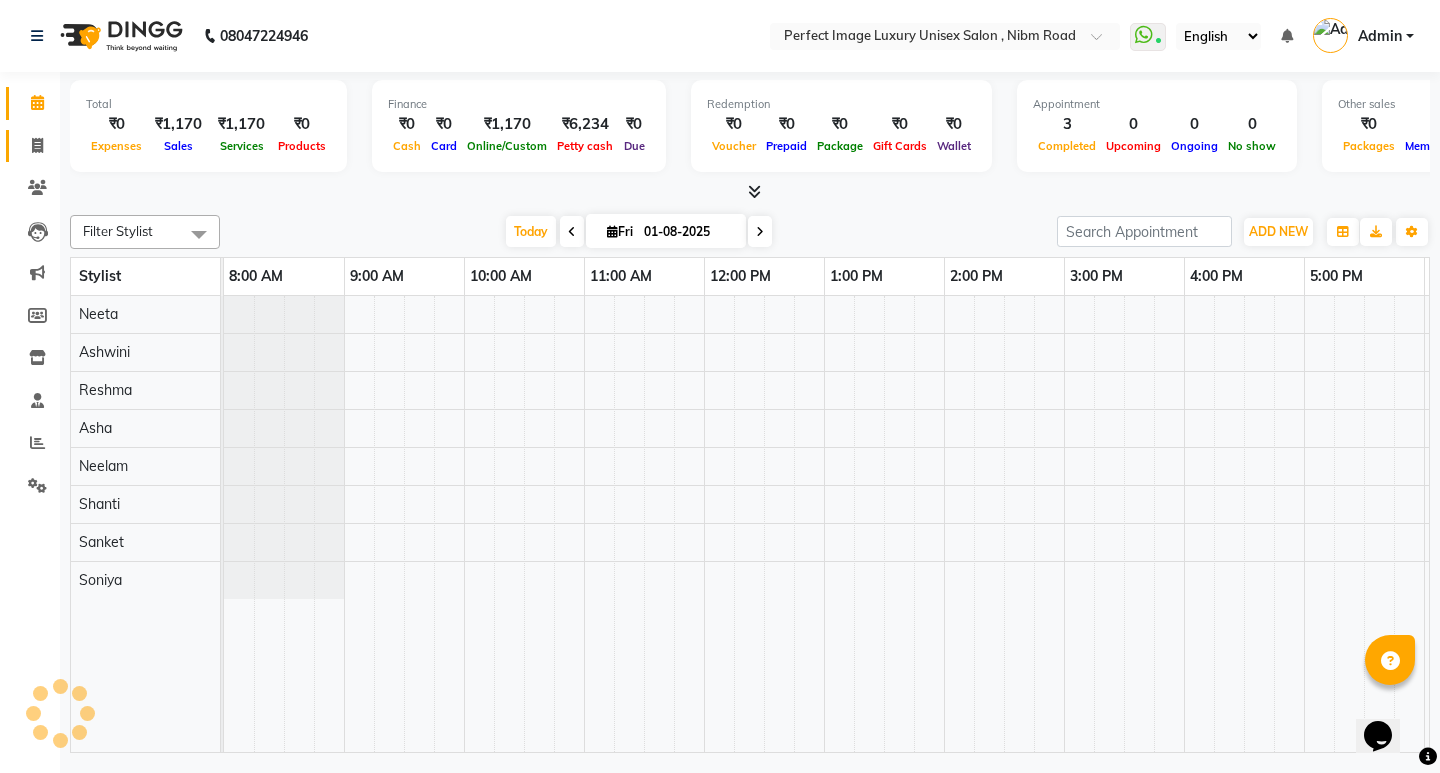 scroll, scrollTop: 0, scrollLeft: 0, axis: both 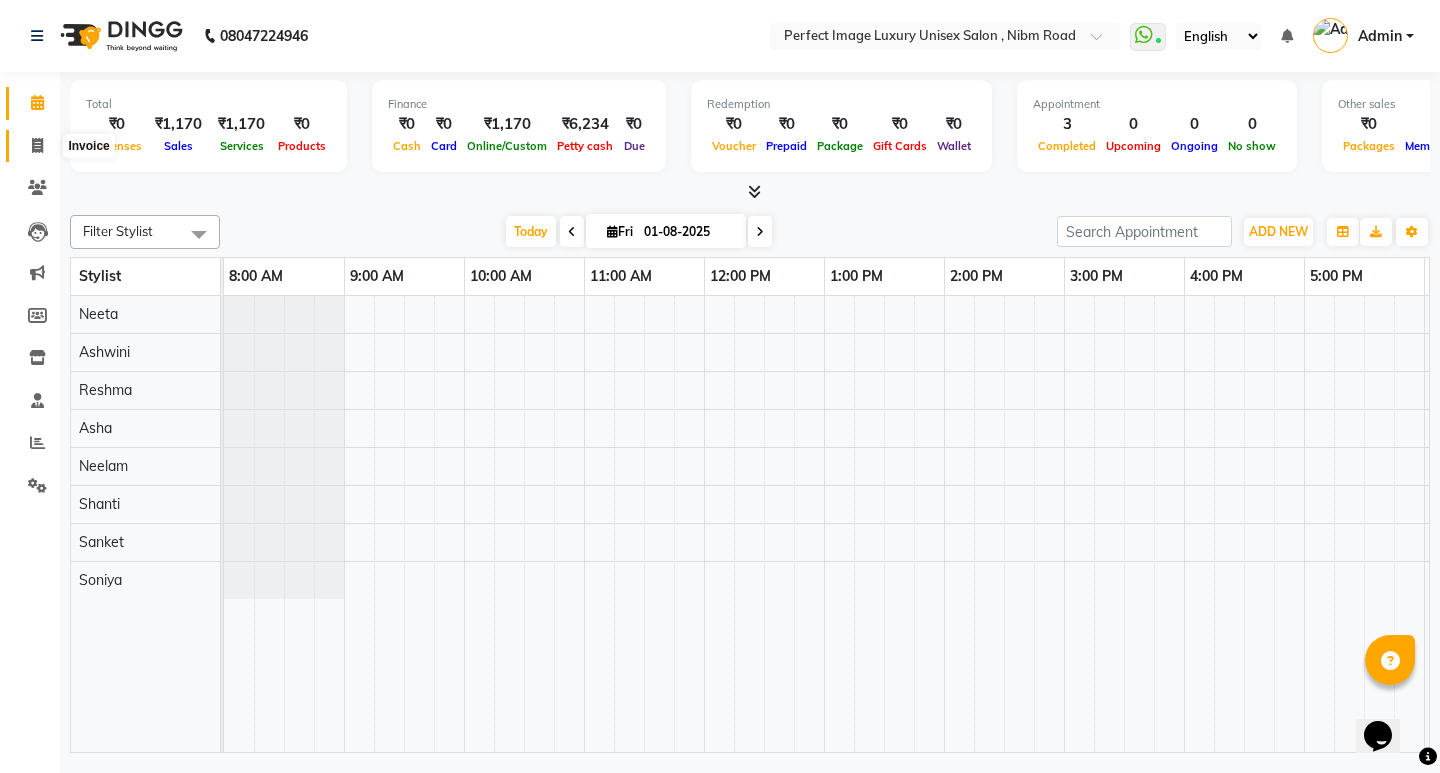 click 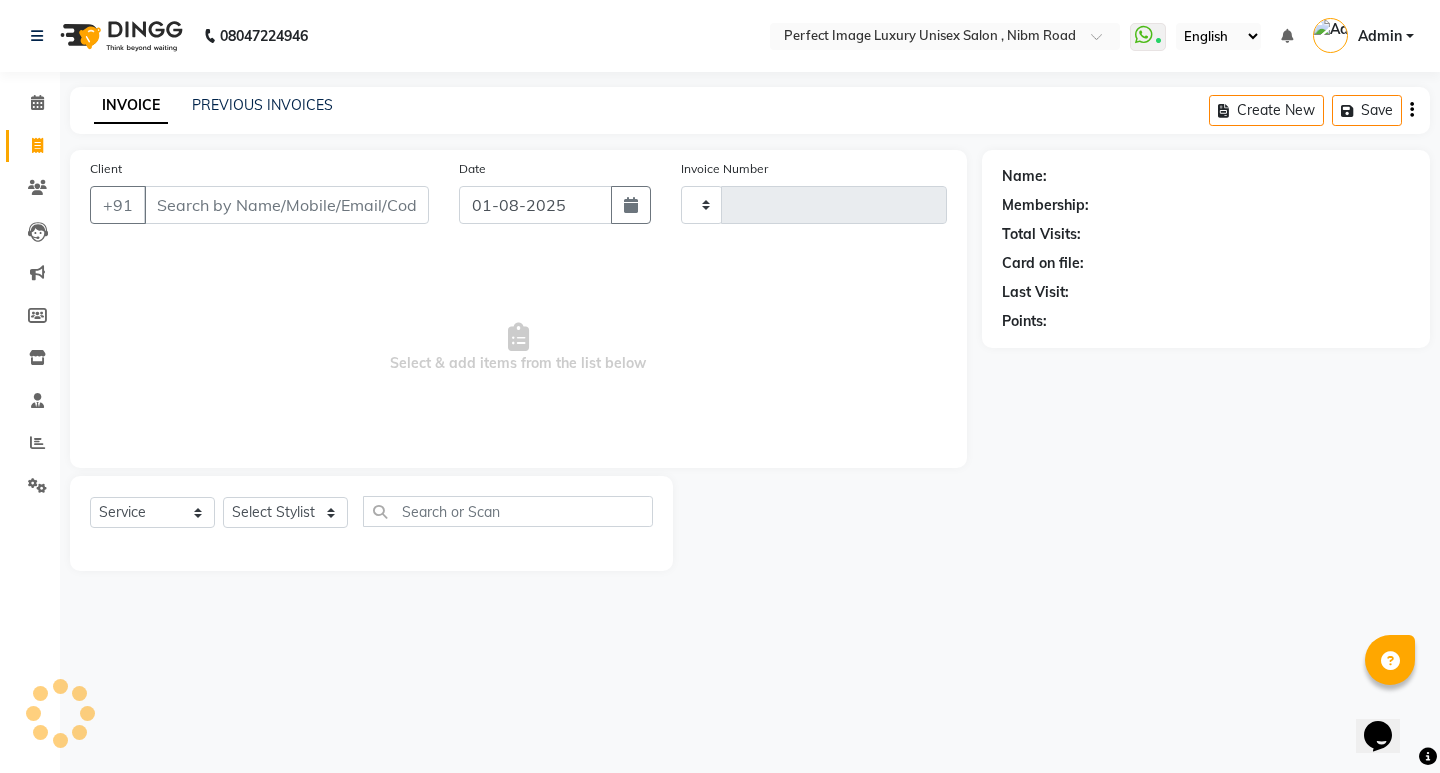 type on "0419" 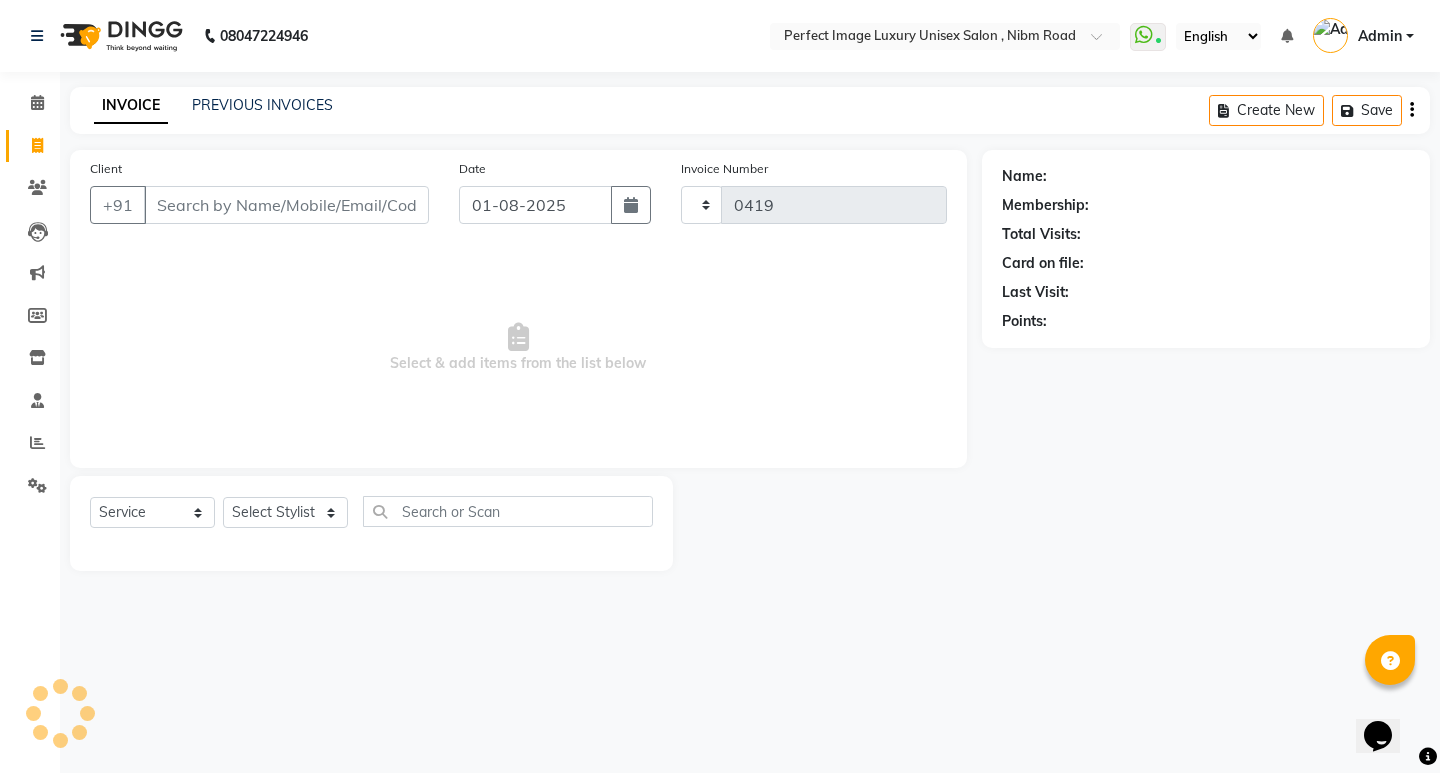 select on "5078" 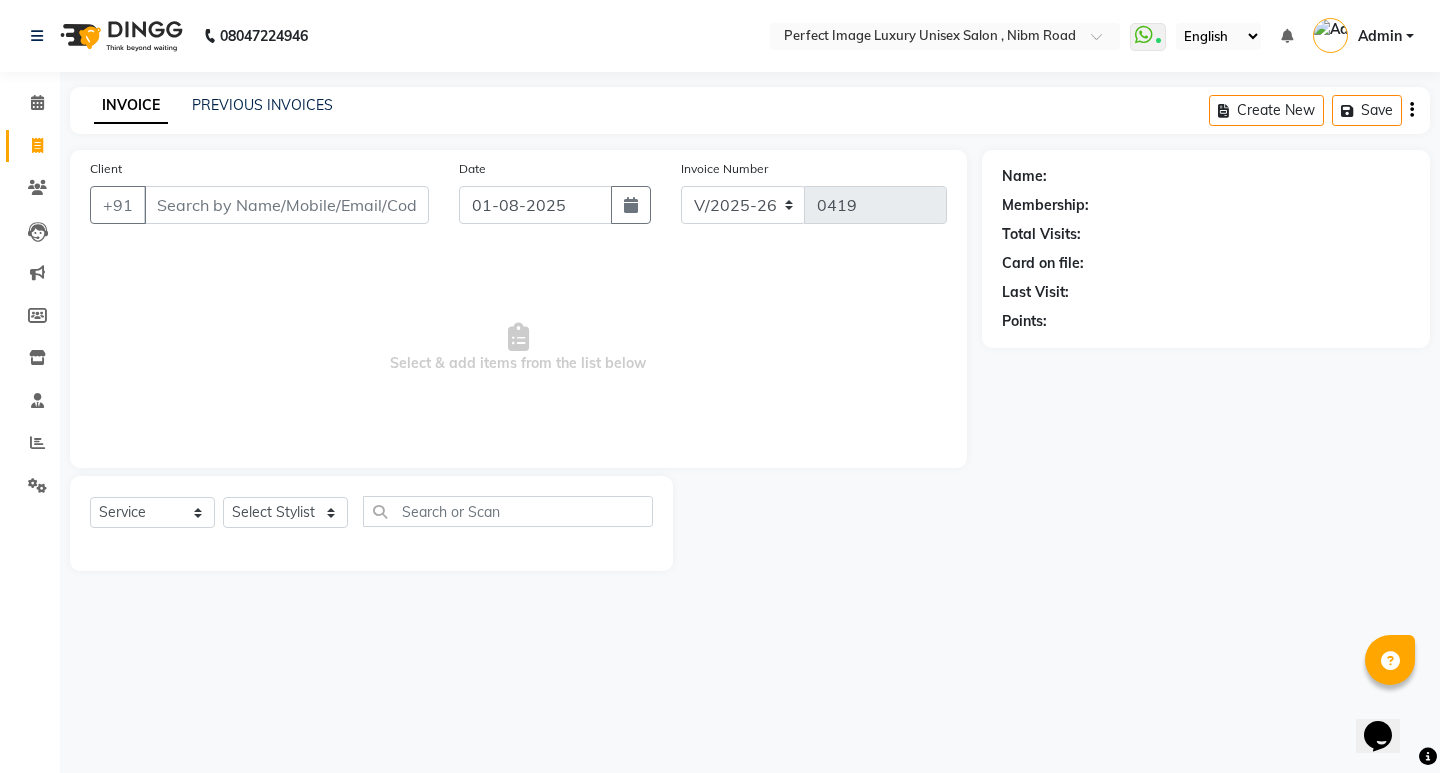 click on "Client" at bounding box center (286, 205) 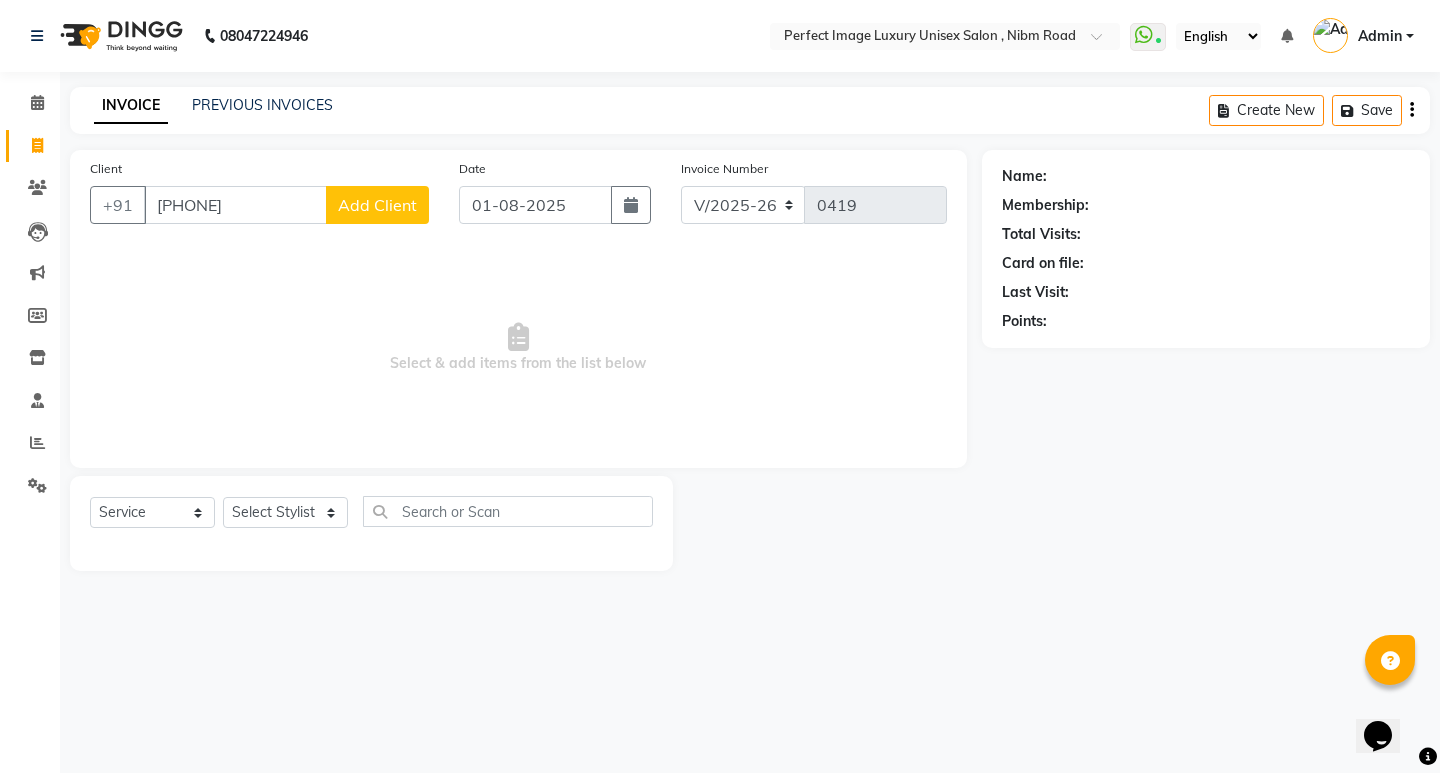 type on "[PHONE]" 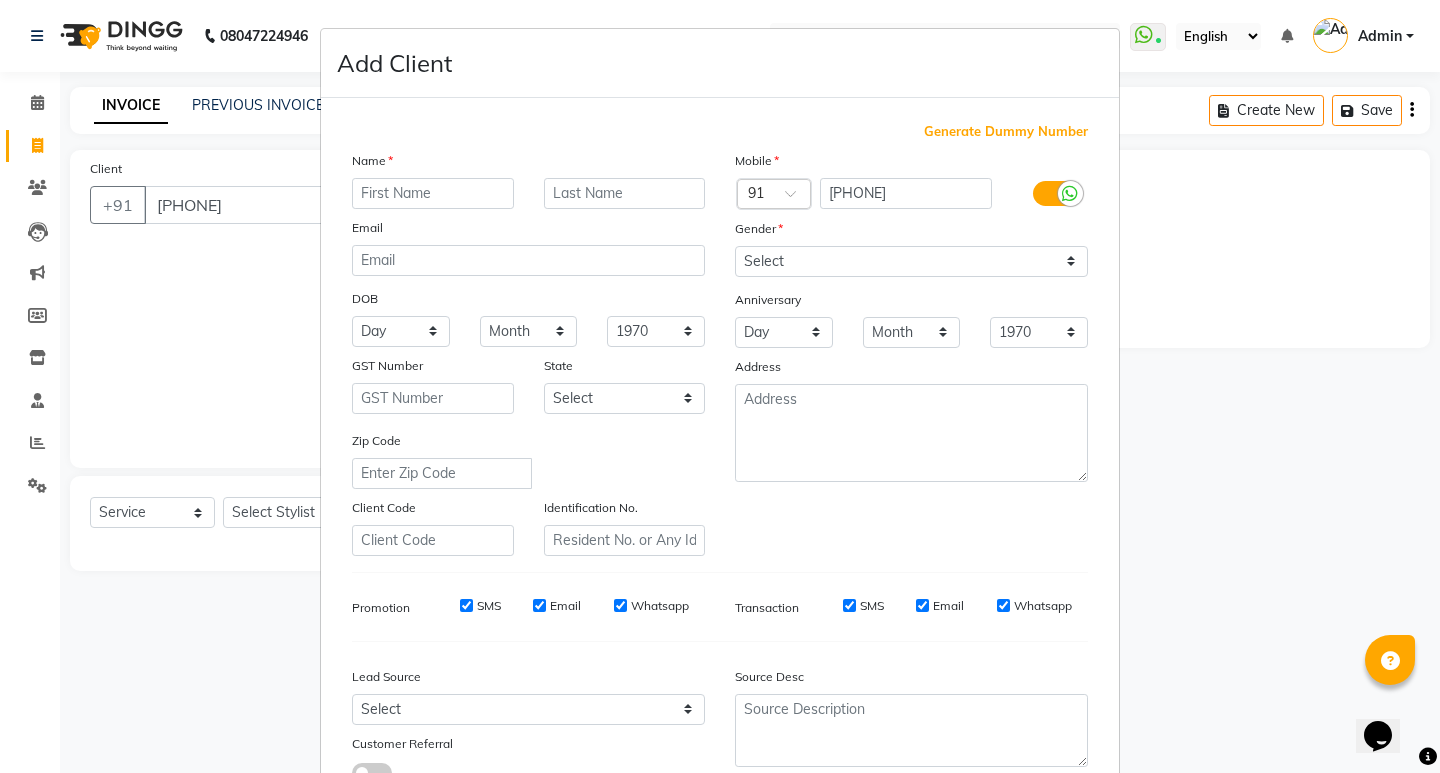 click at bounding box center (433, 193) 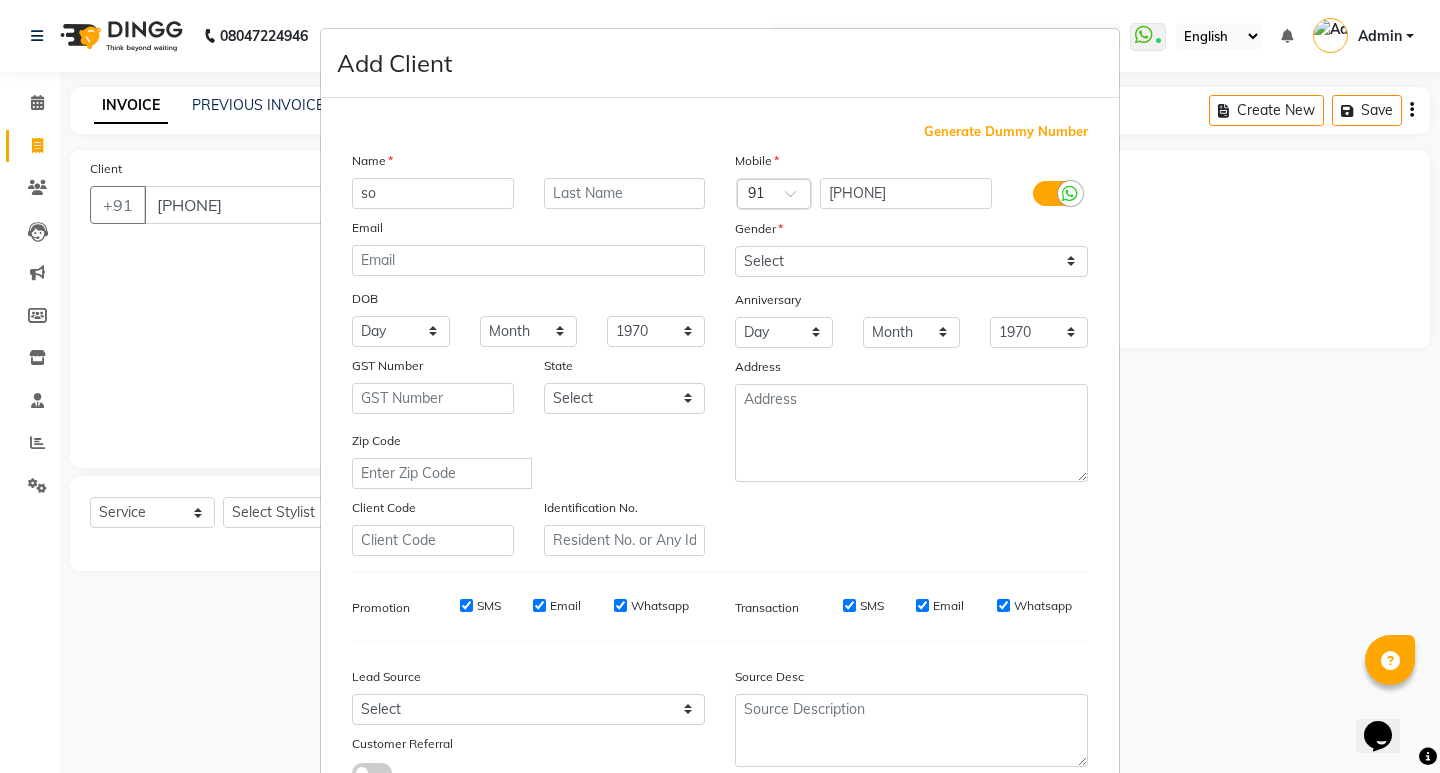 type on "s" 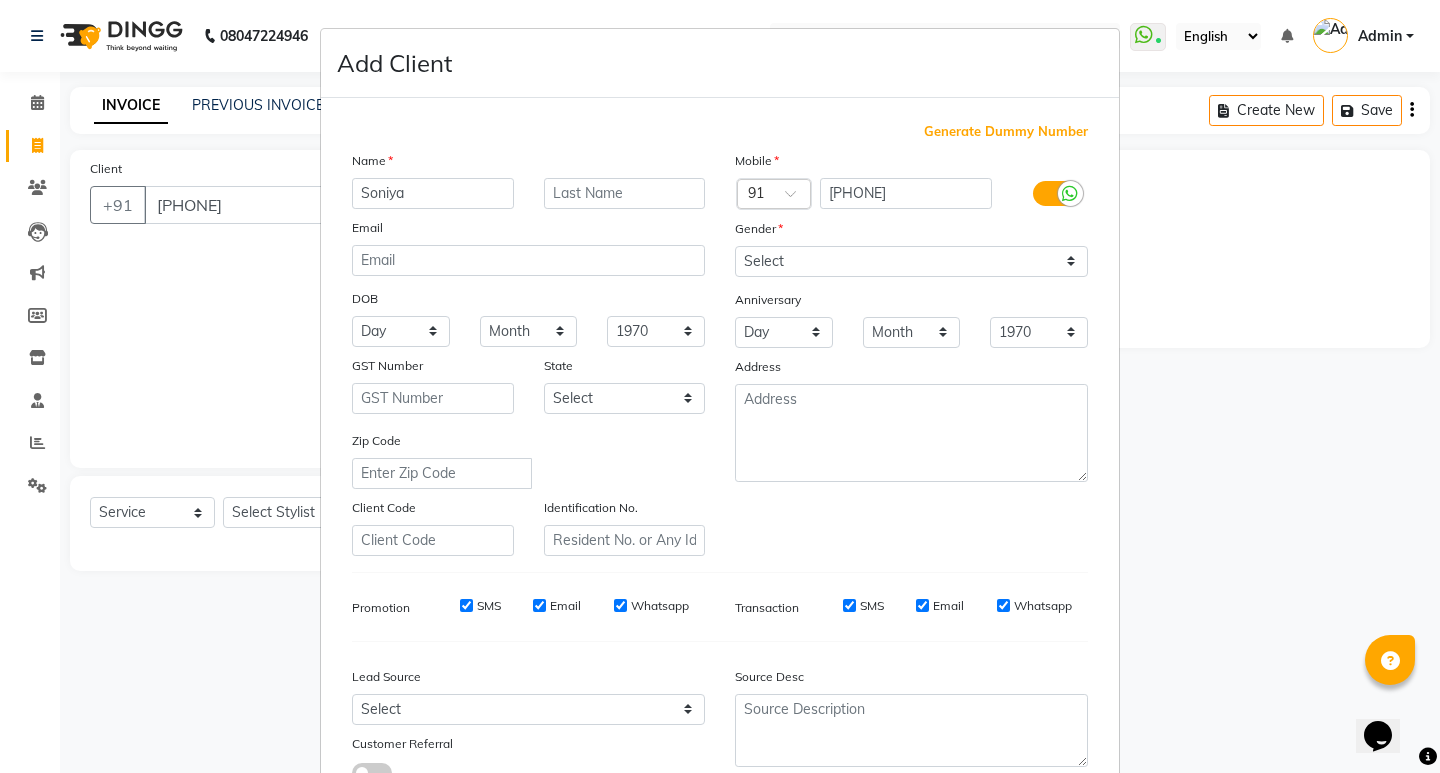 type on "Soniya" 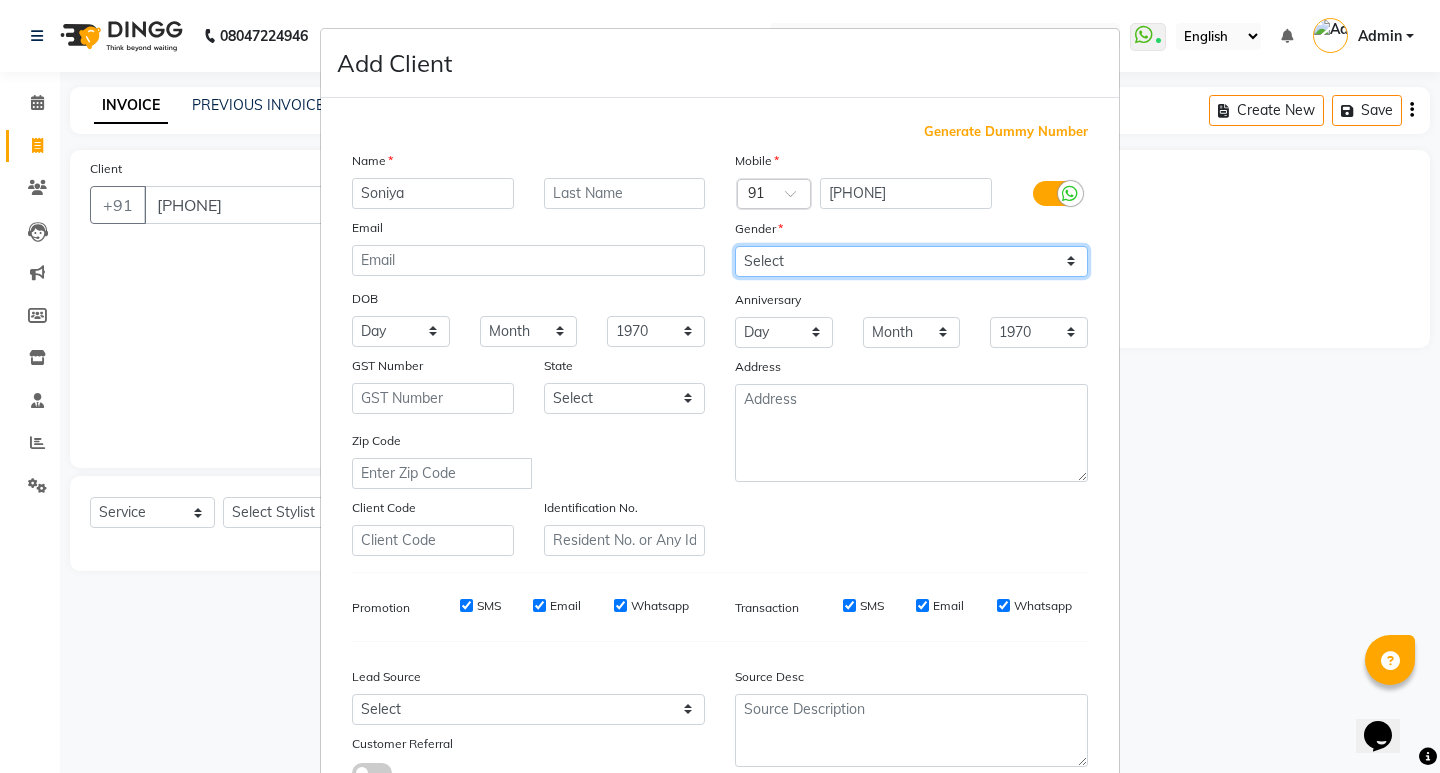 click on "Select Male Female Other Prefer Not To Say" at bounding box center (911, 261) 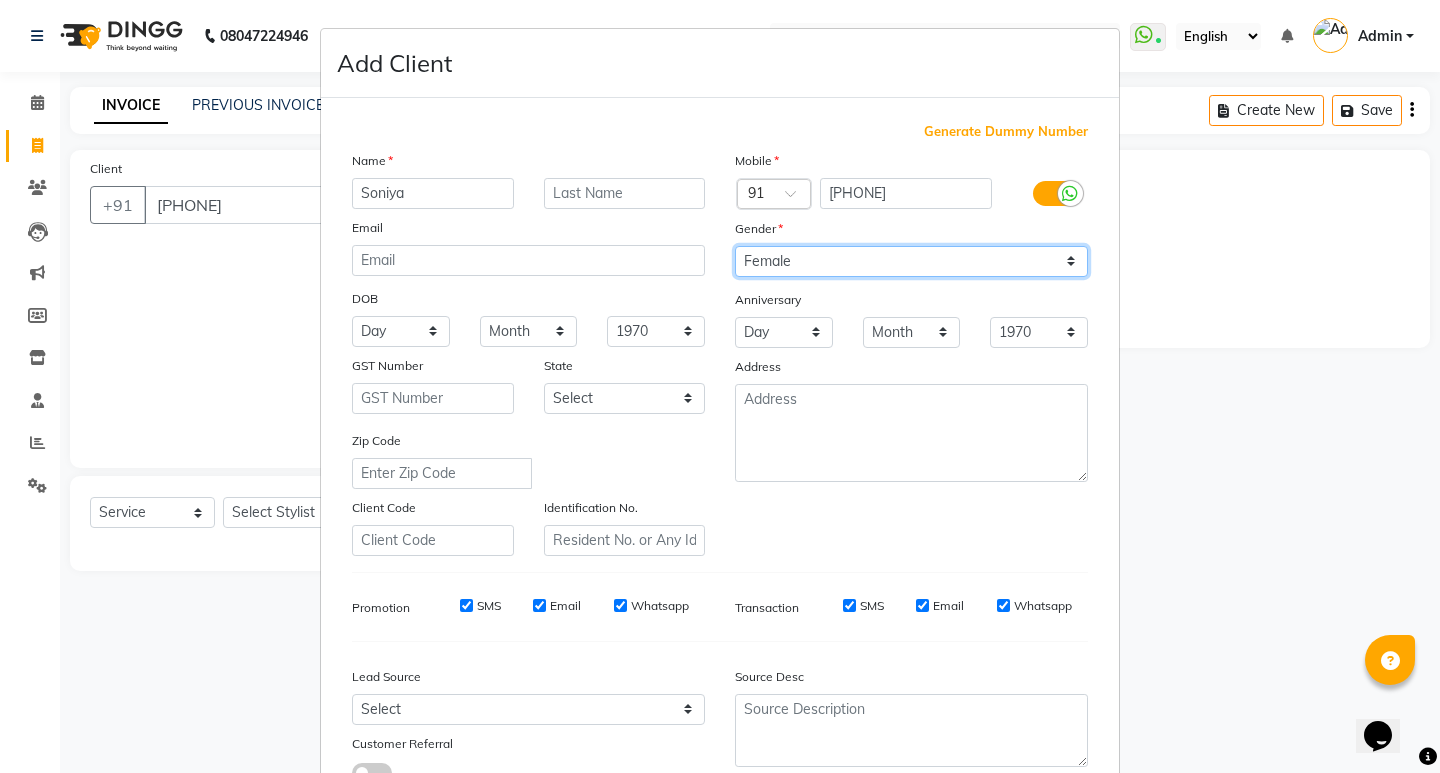 click on "Select Male Female Other Prefer Not To Say" at bounding box center (911, 261) 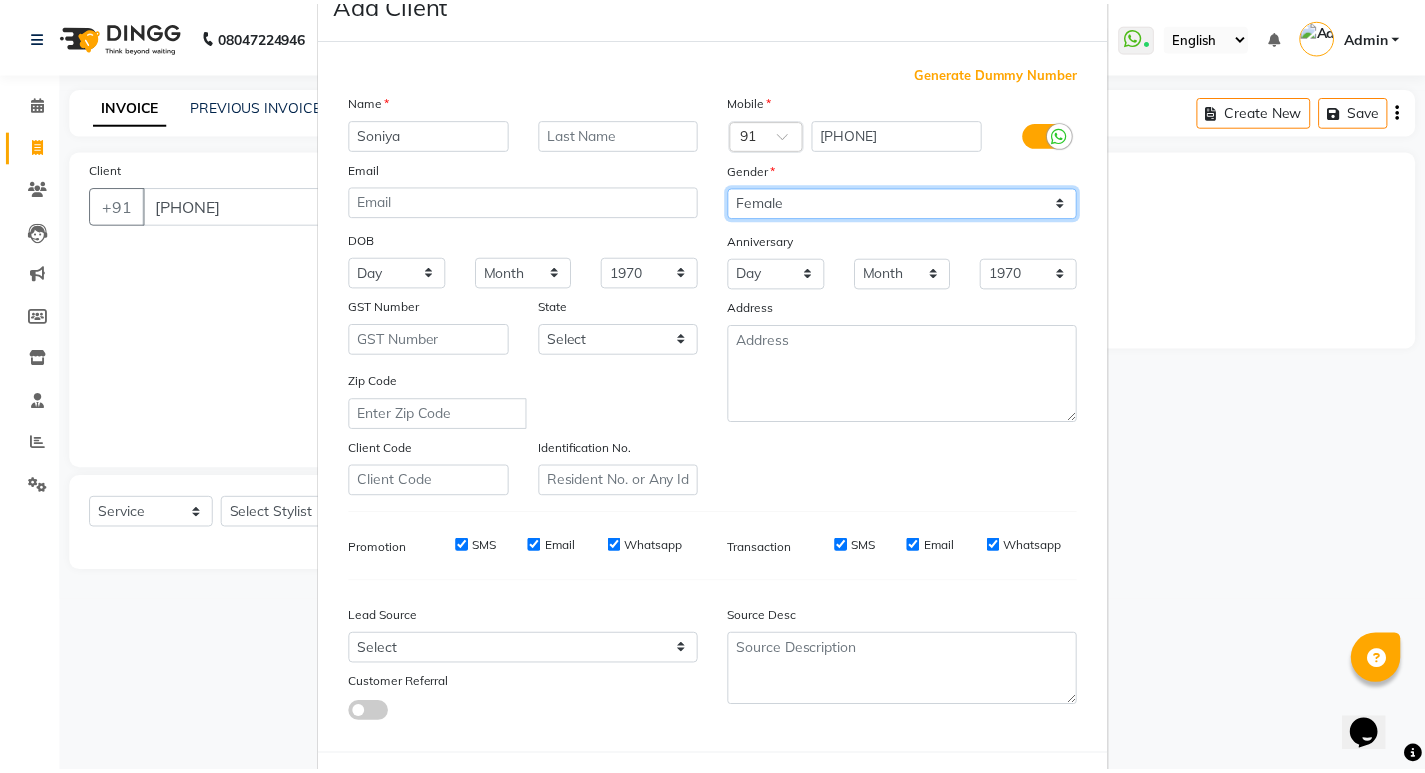 scroll, scrollTop: 150, scrollLeft: 0, axis: vertical 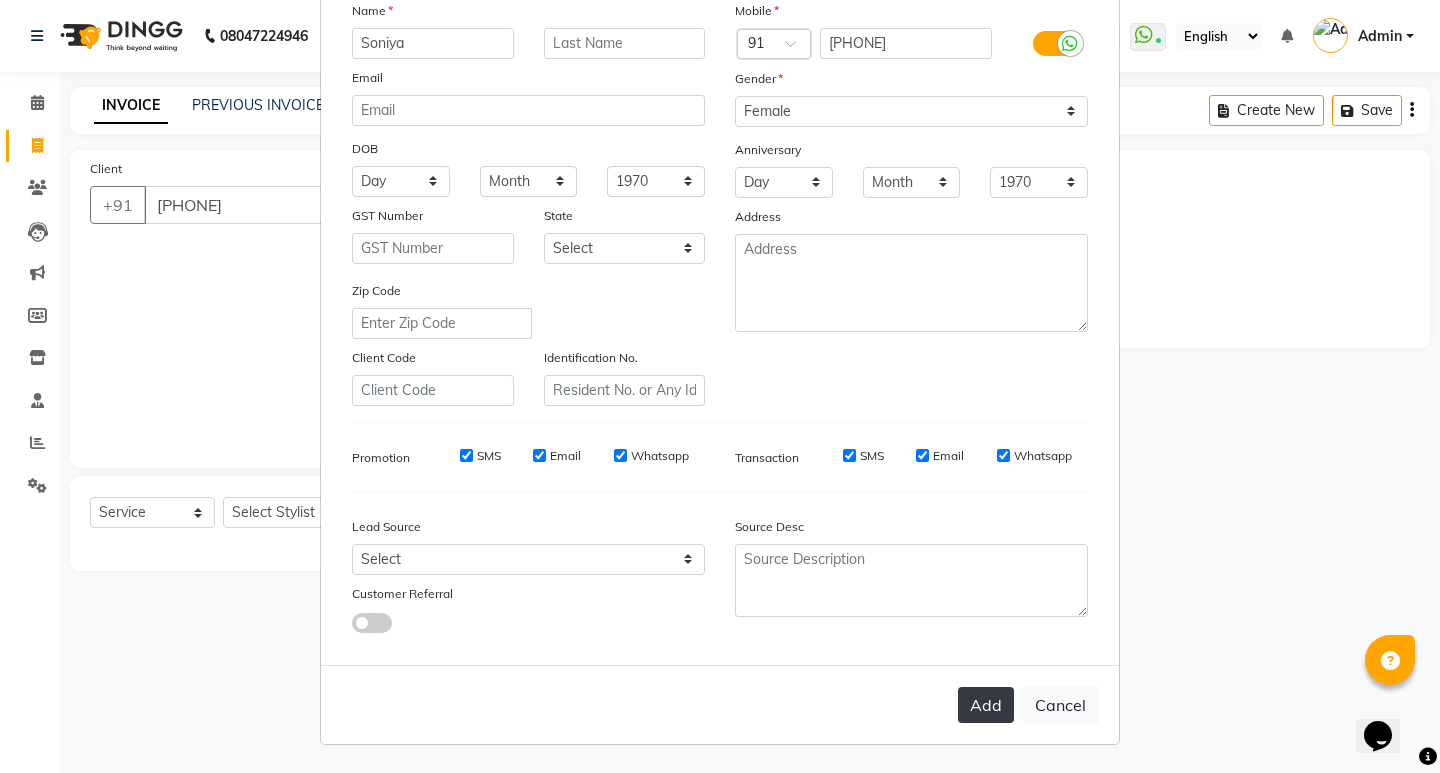 click on "Add" at bounding box center (986, 705) 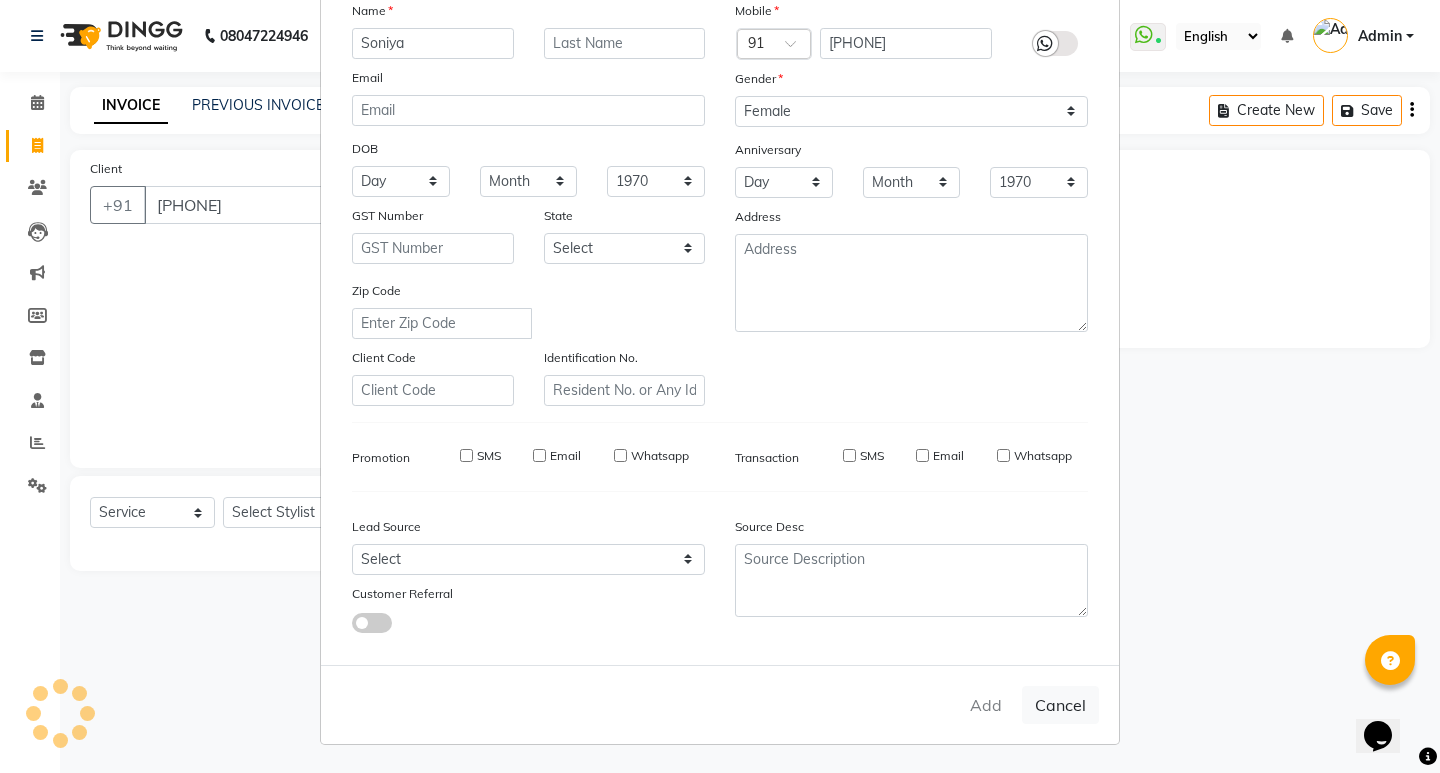 type 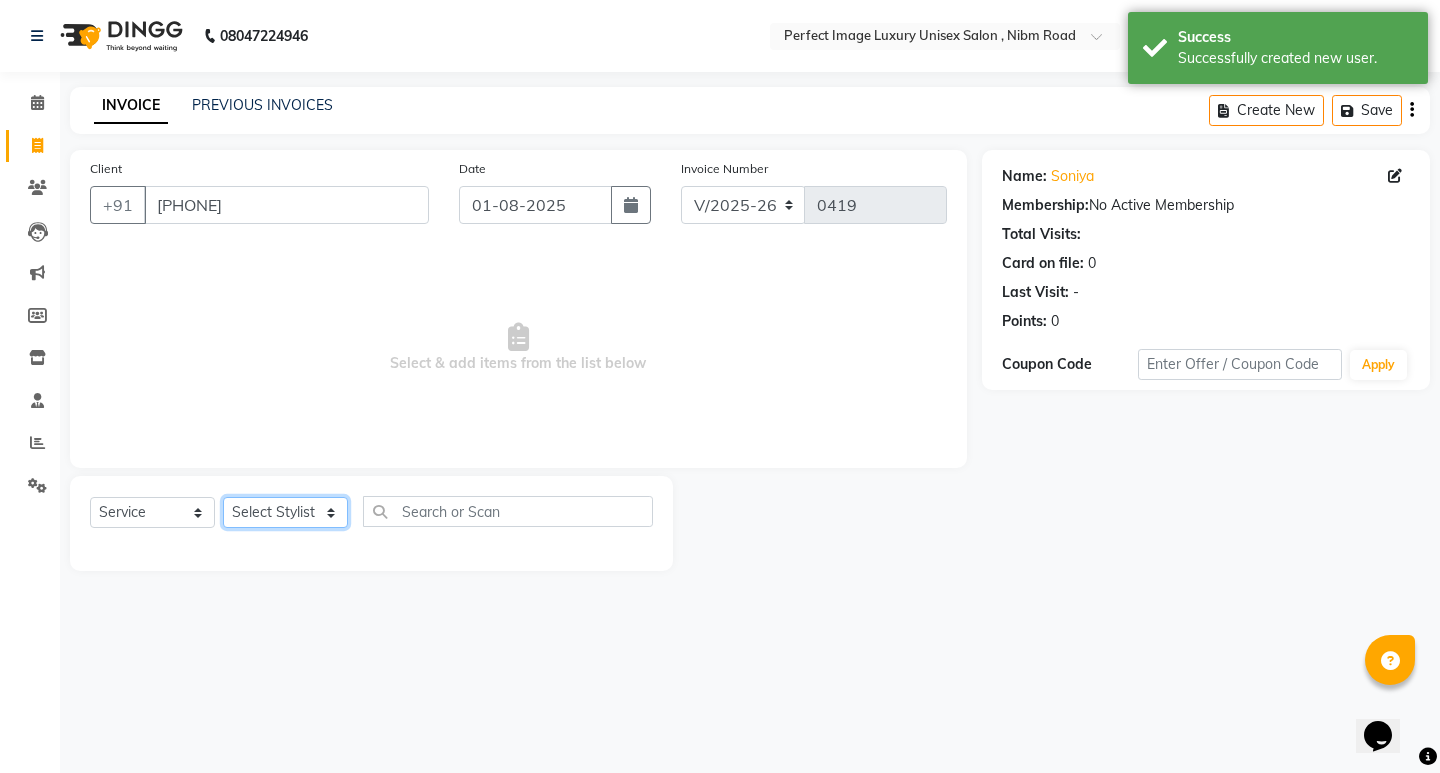 click on "Select Stylist [PERSON] [PERSON] Manager  [PERSON] [PERSON] [PERSON] [PERSON] [PERSON] [PERSON]" 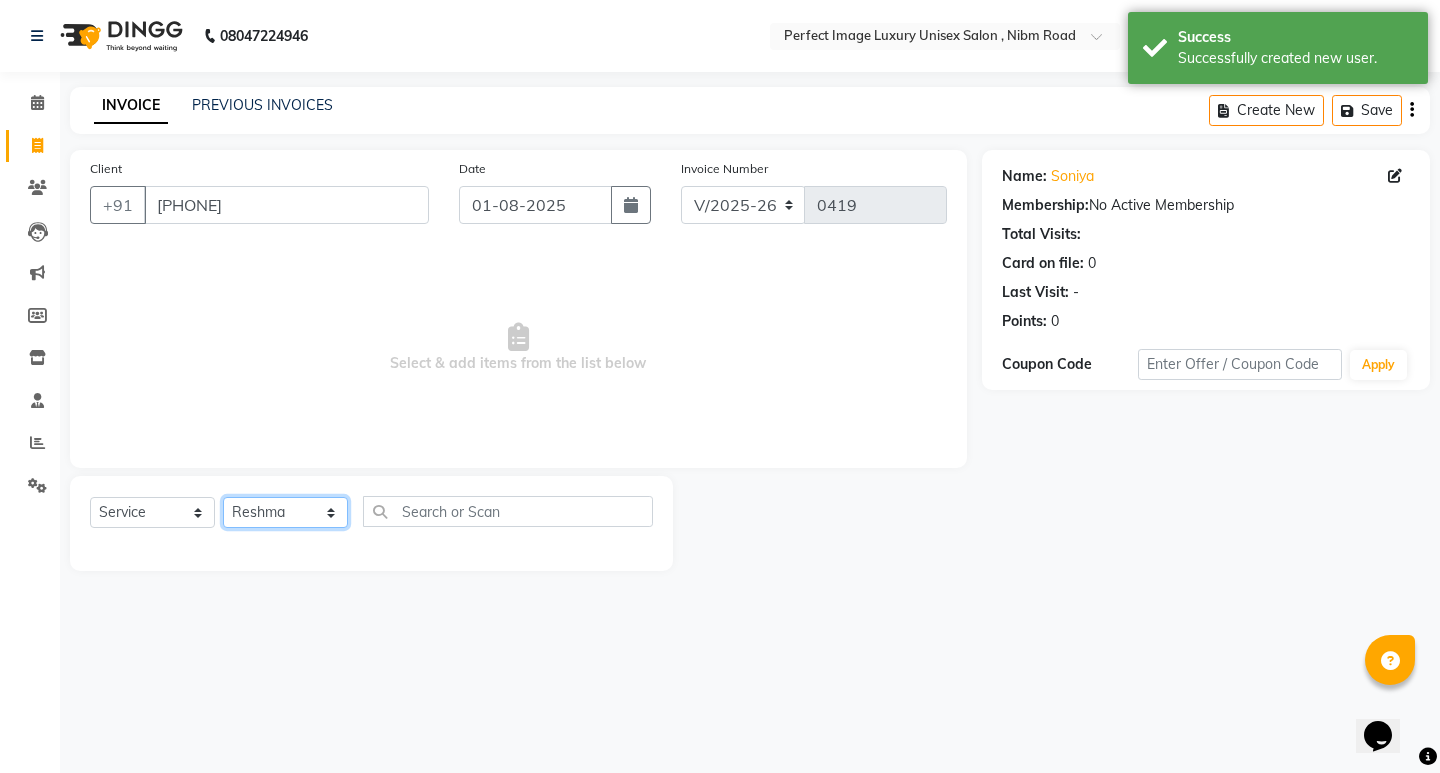 click on "Select Stylist [PERSON] [PERSON] Manager  [PERSON] [PERSON] [PERSON] [PERSON] [PERSON] [PERSON]" 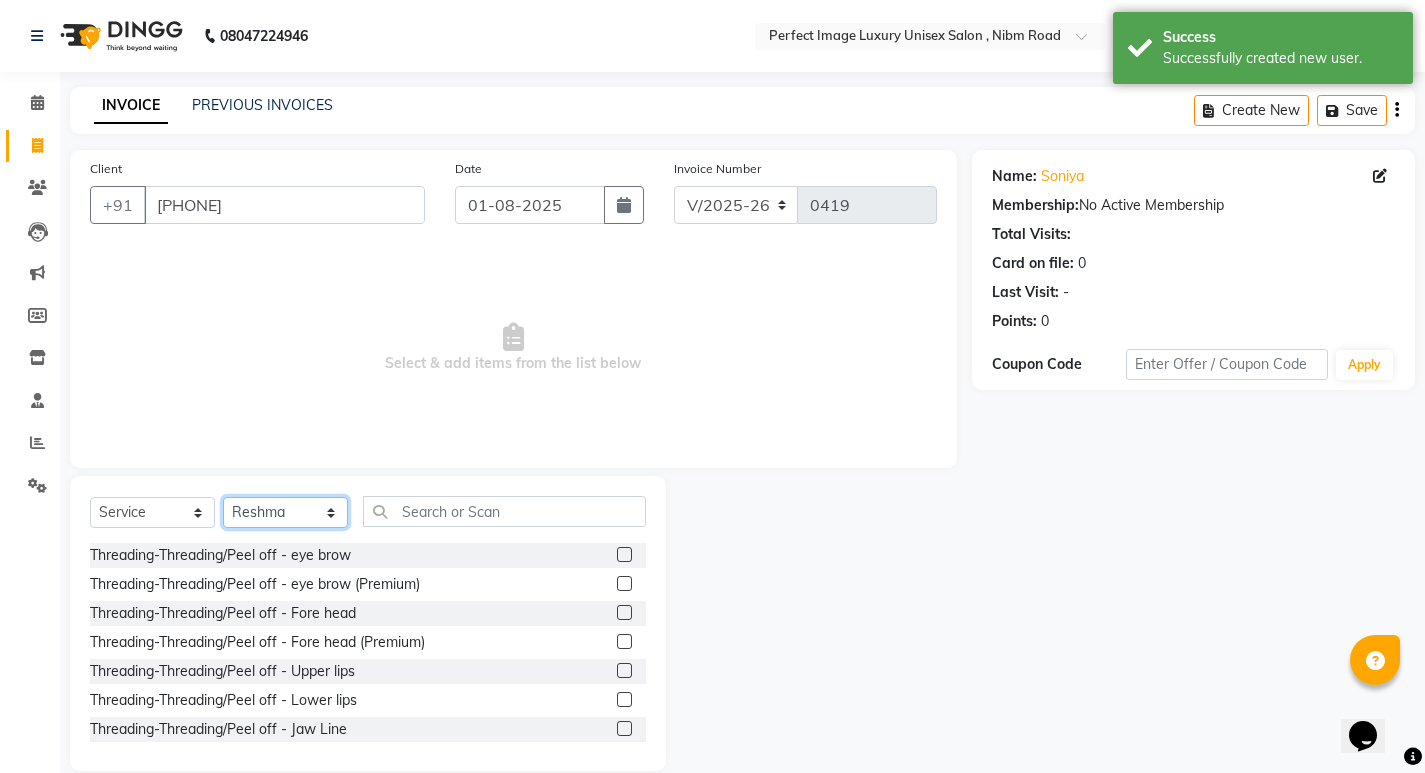 click on "Select Stylist [PERSON] [PERSON] Manager  [PERSON] [PERSON] [PERSON] [PERSON] [PERSON] [PERSON]" 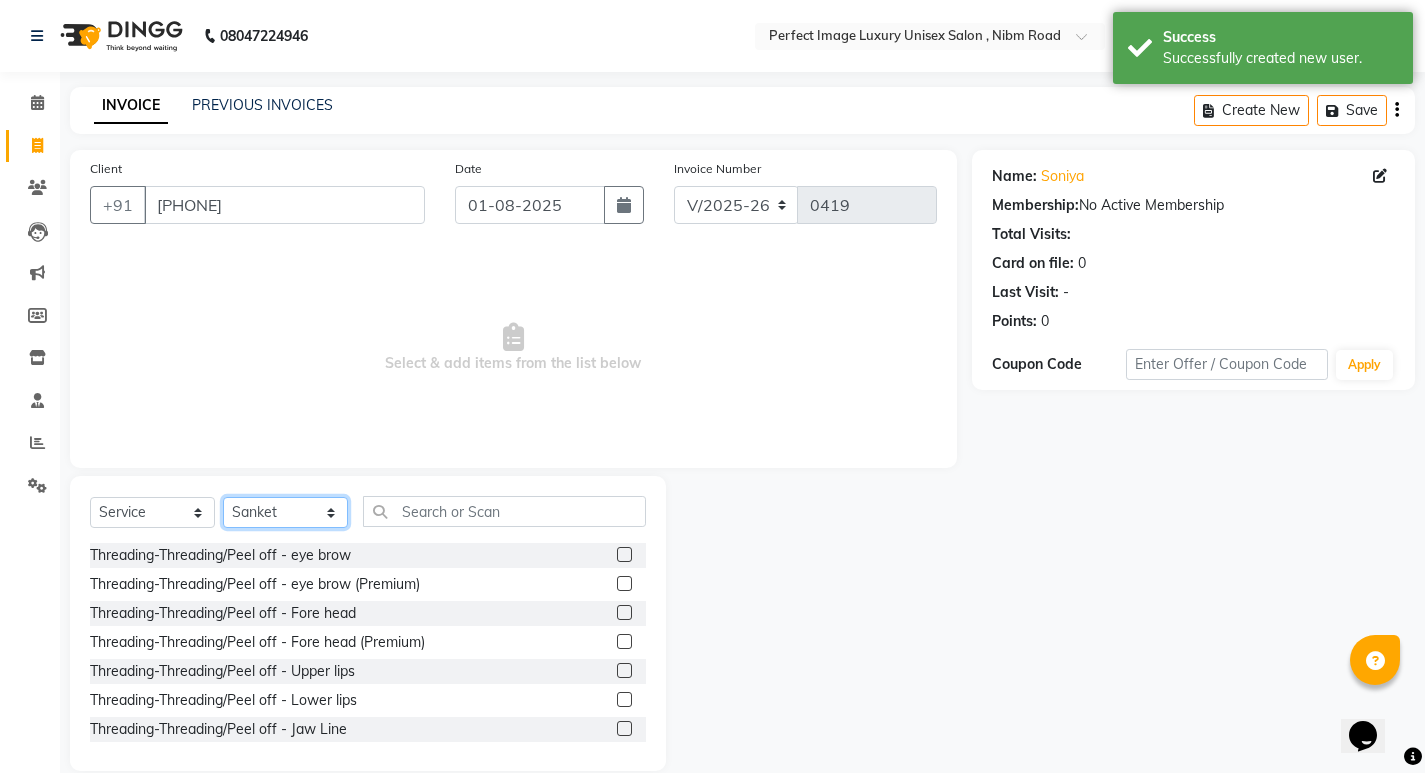 click on "Select Stylist [PERSON] [PERSON] Manager  [PERSON] [PERSON] [PERSON] [PERSON] [PERSON] [PERSON]" 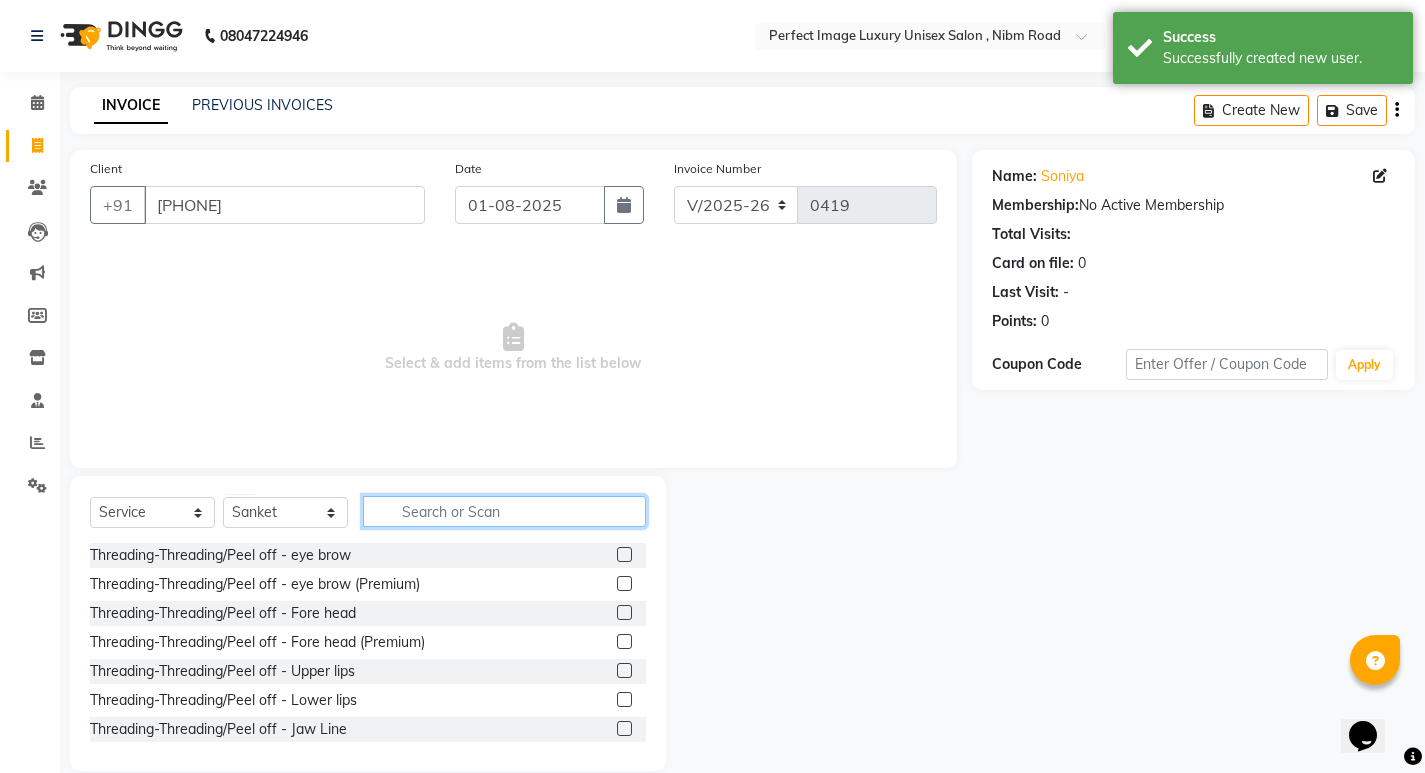 click 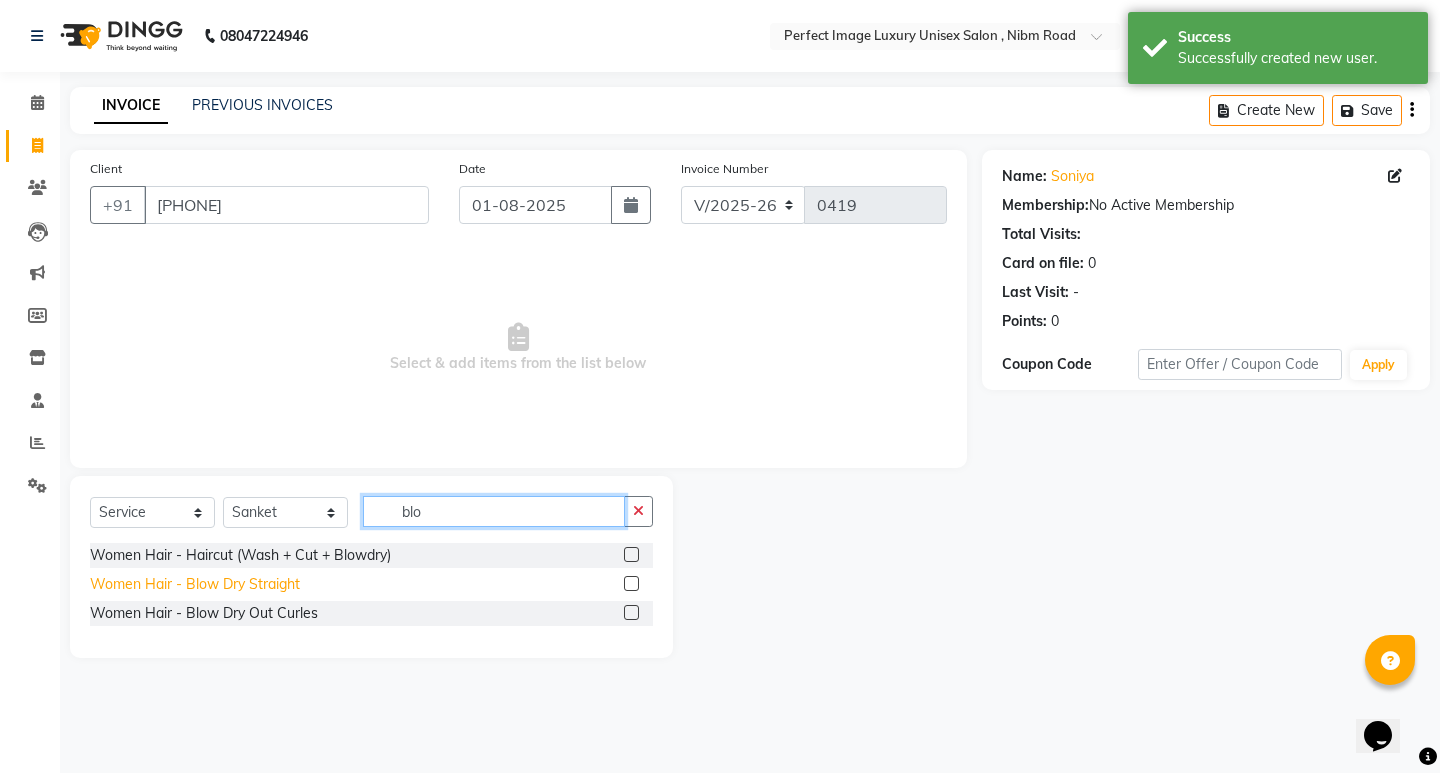 type on "blo" 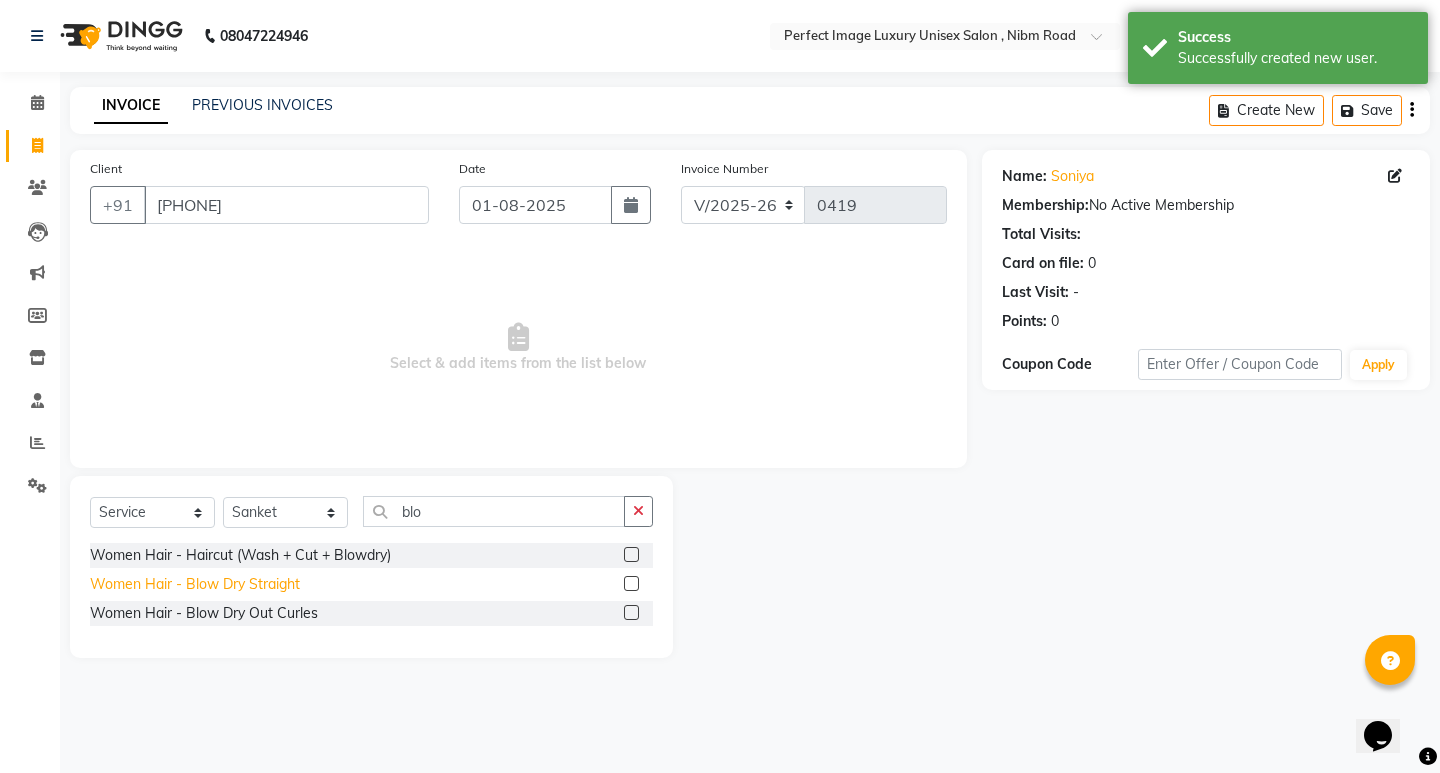 click on "Women Hair - Blow Dry Straight" 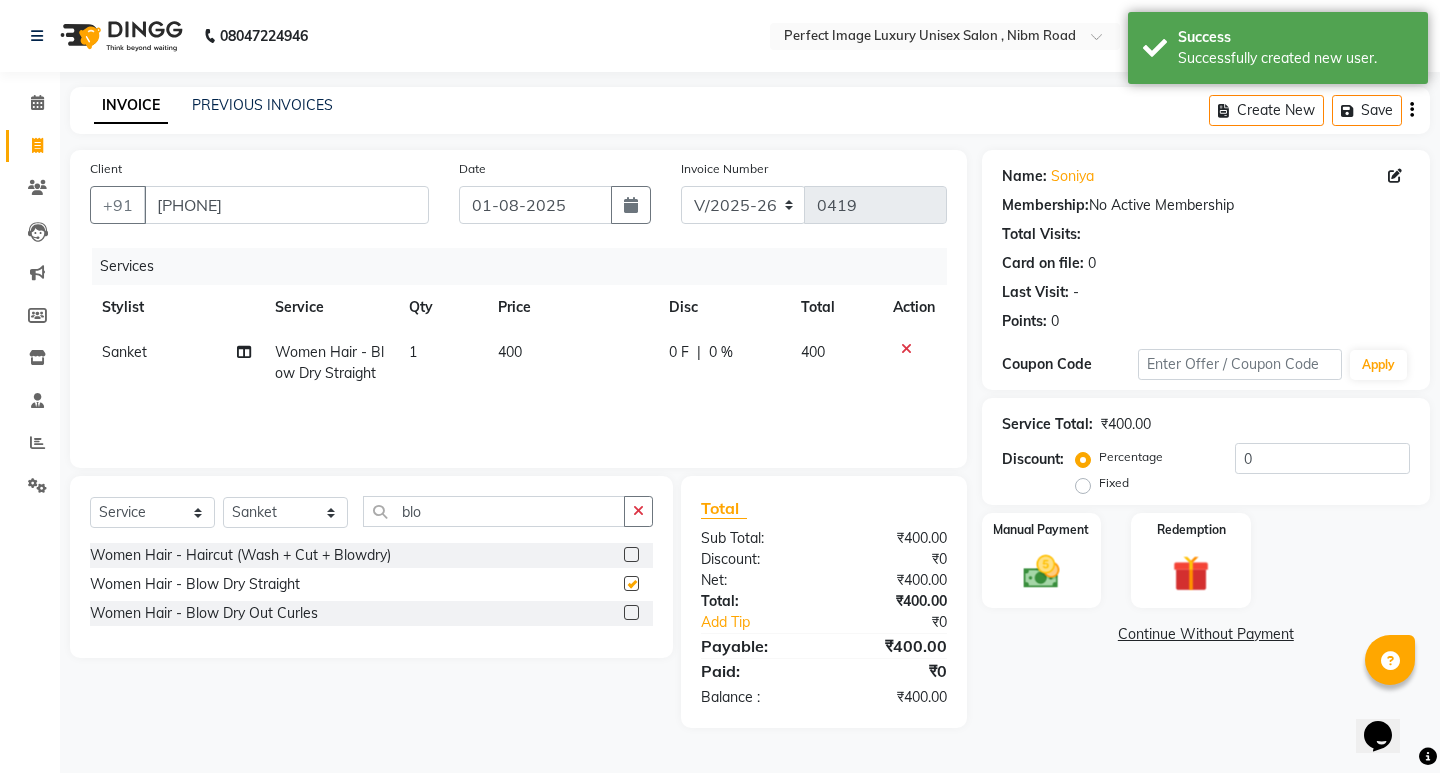 checkbox on "false" 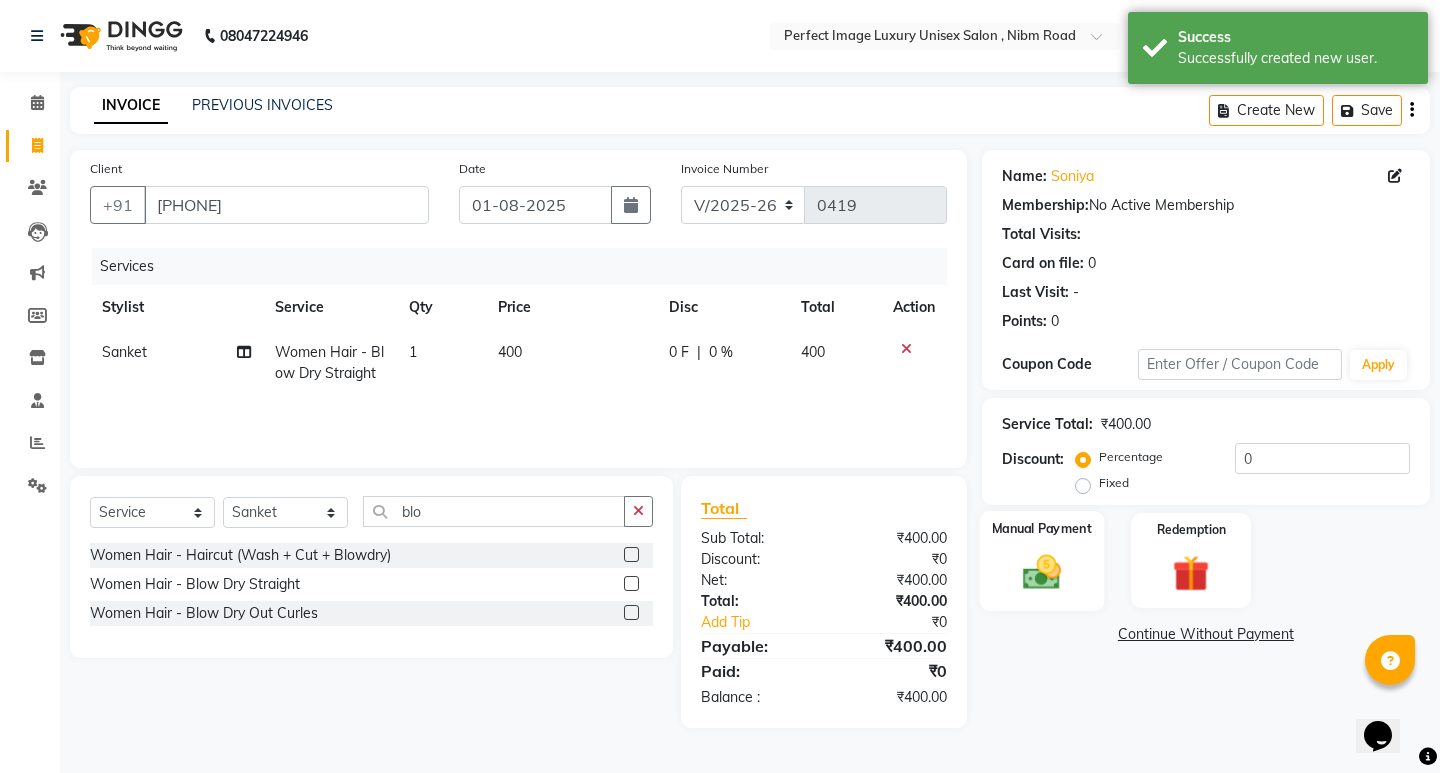 click on "Manual Payment" 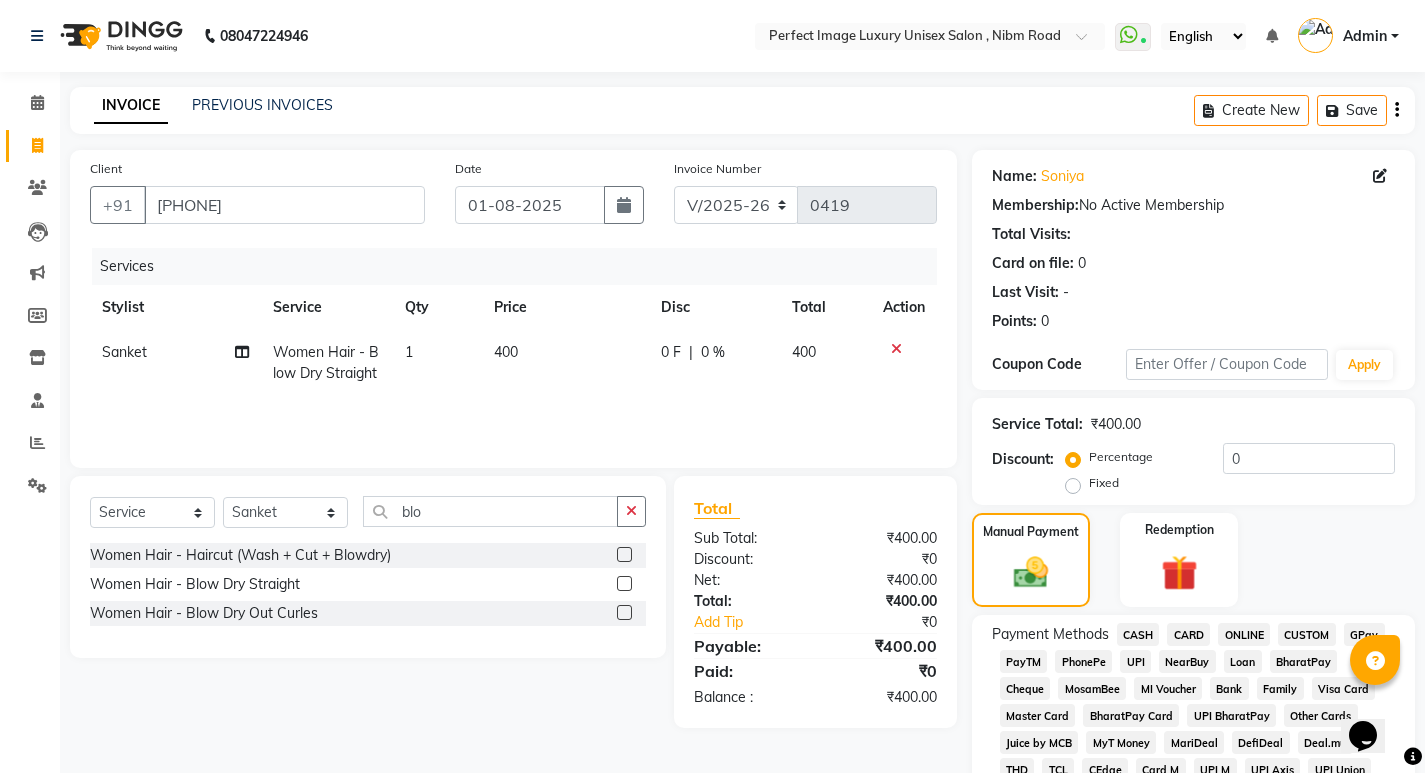 click on "UPI" 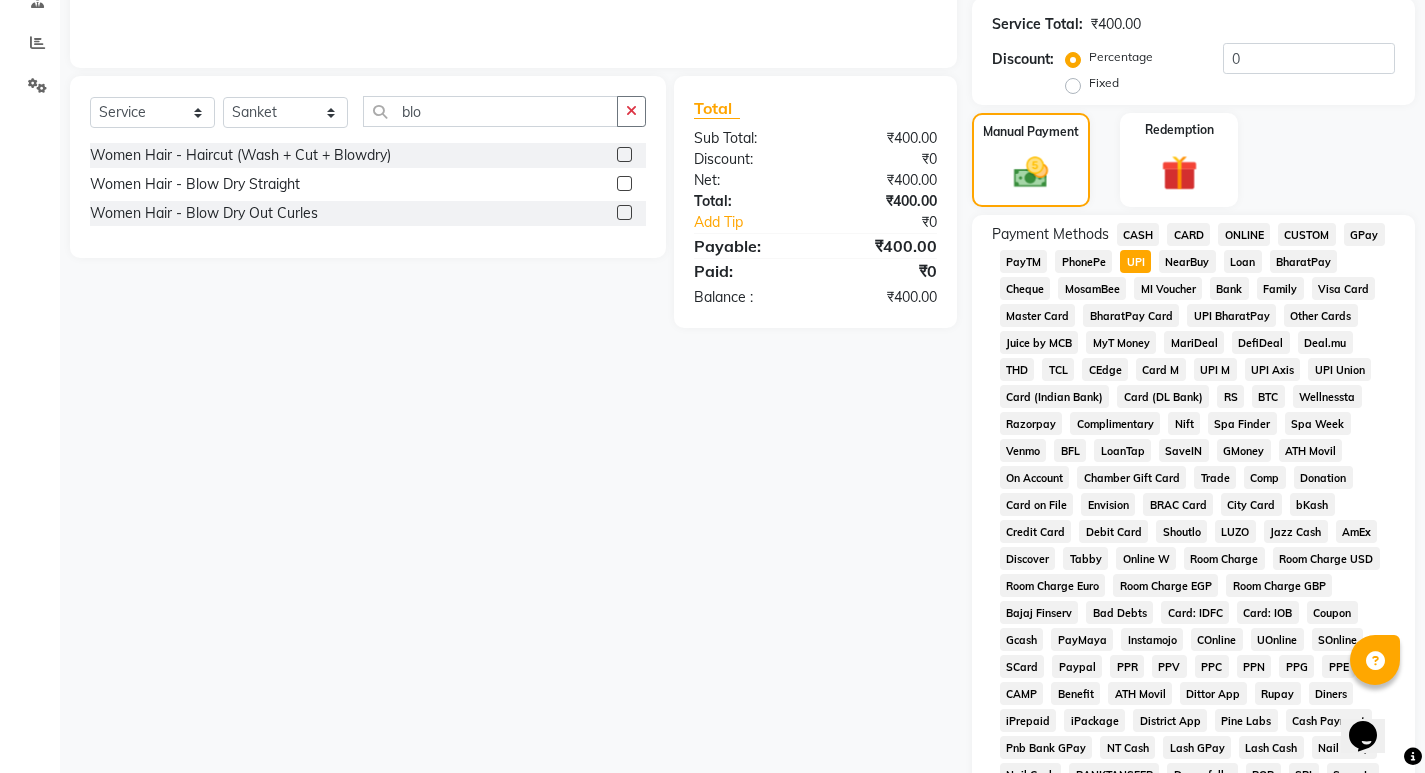 scroll, scrollTop: 705, scrollLeft: 0, axis: vertical 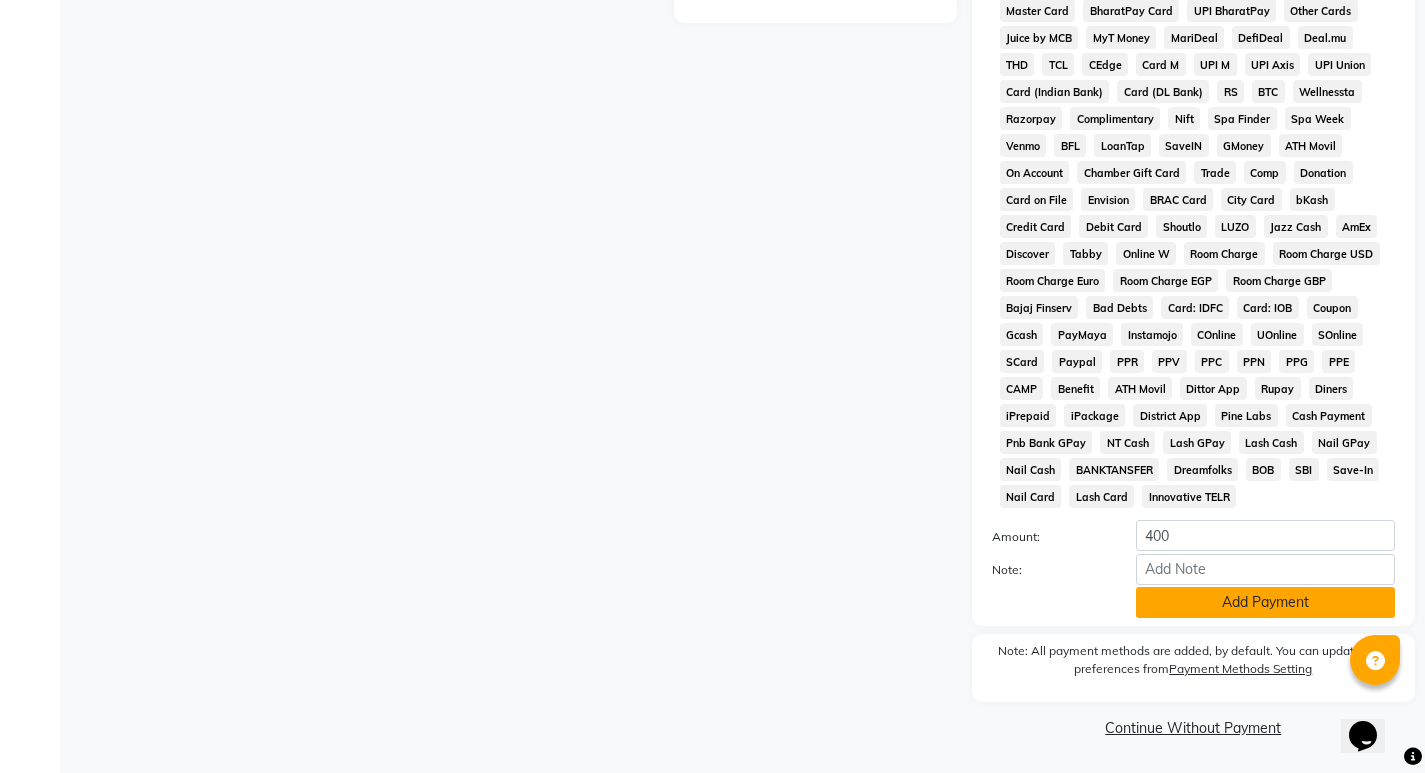 click on "Add Payment" 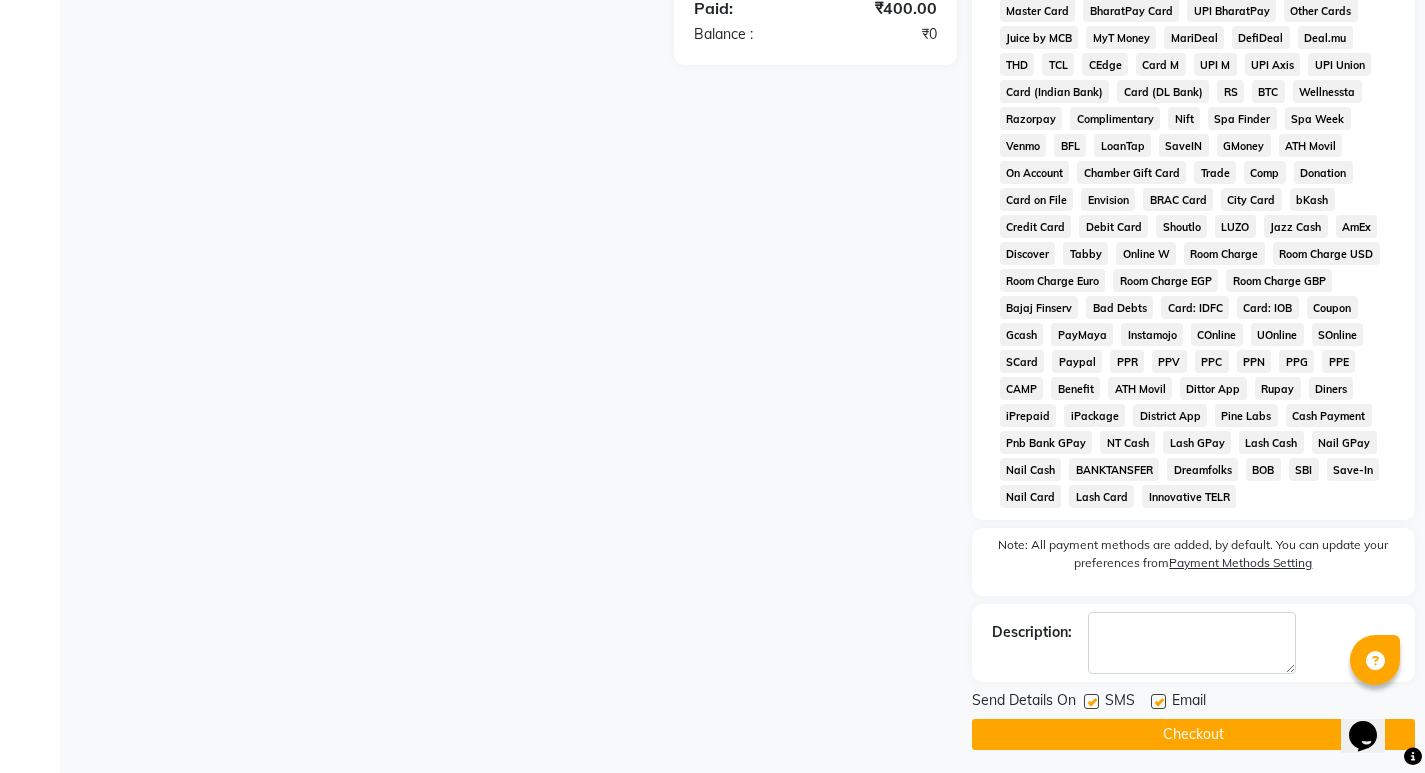 scroll, scrollTop: 712, scrollLeft: 0, axis: vertical 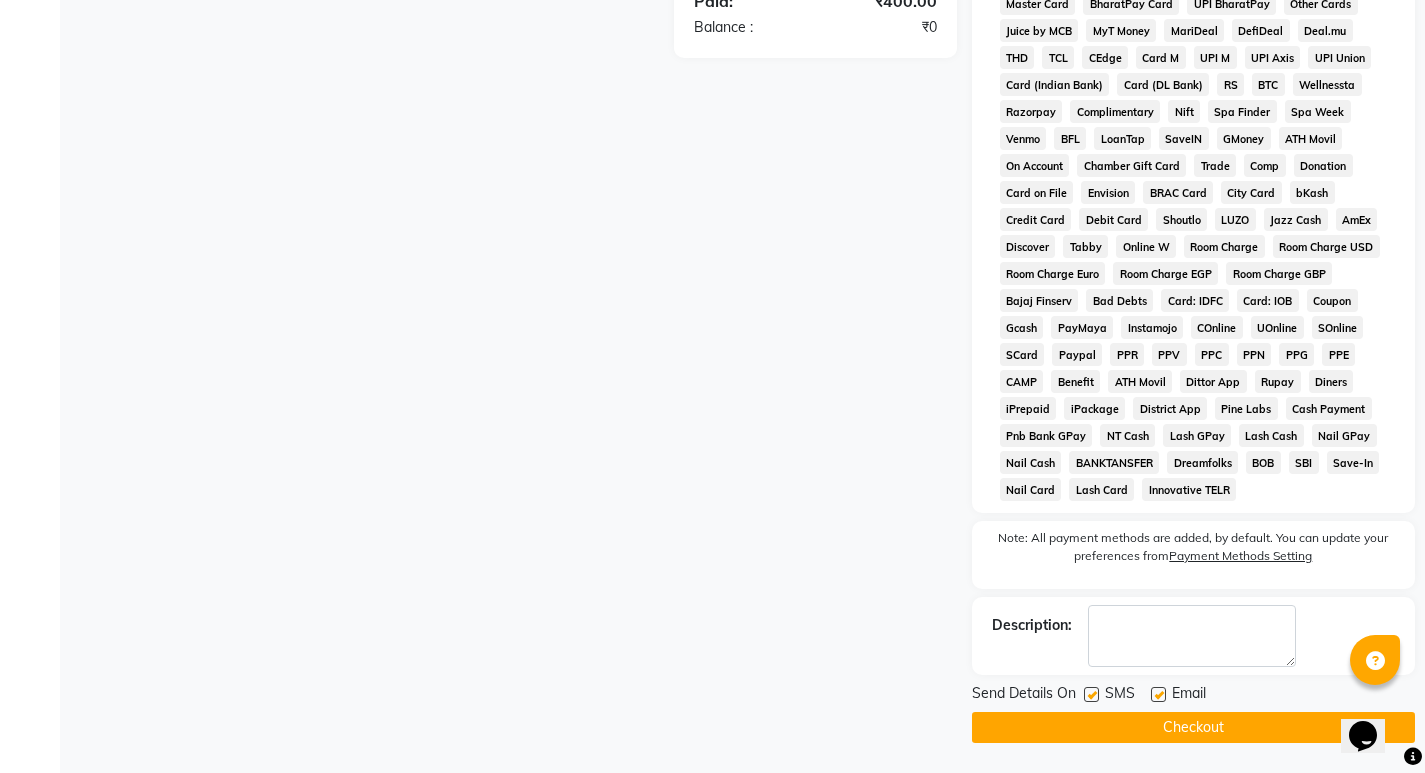 click on "Checkout" 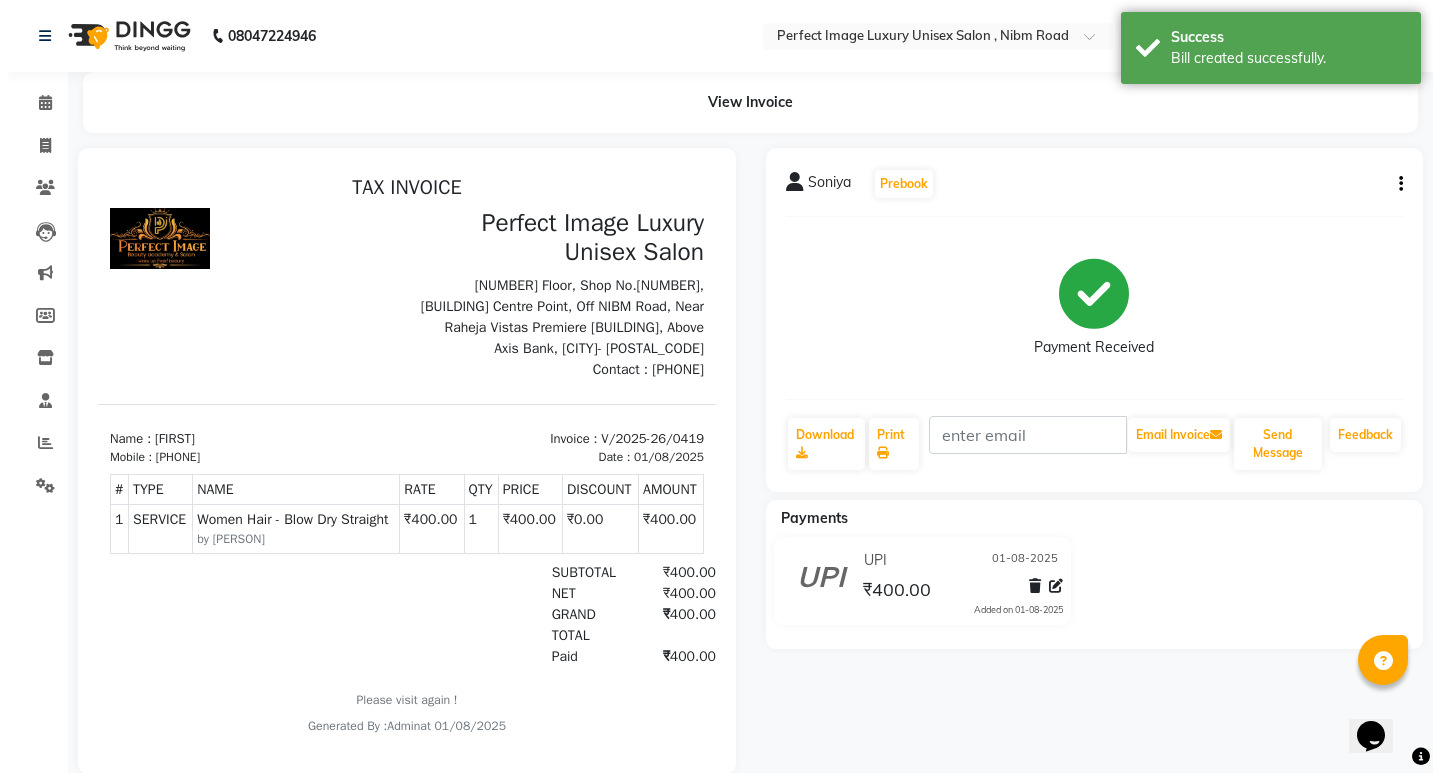 scroll, scrollTop: 0, scrollLeft: 0, axis: both 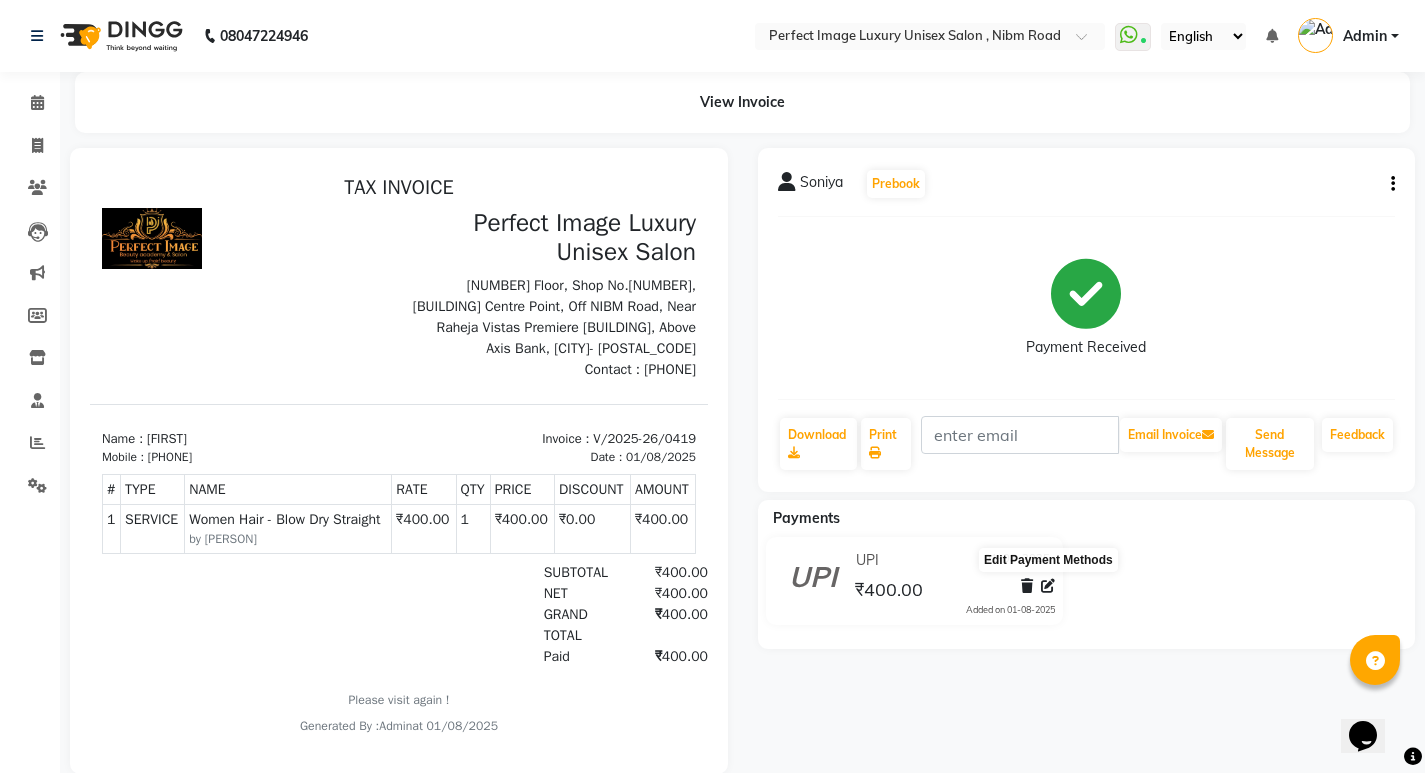 click 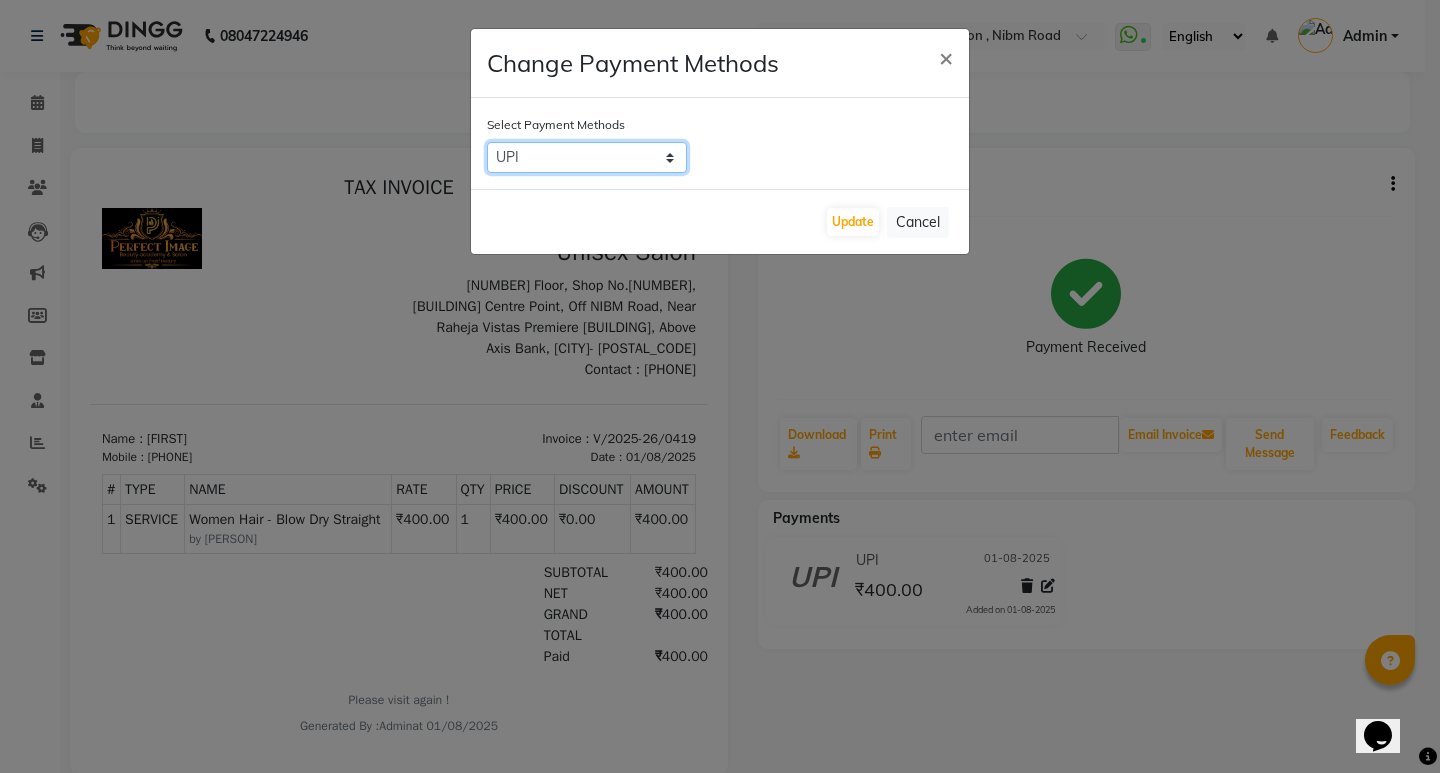 click on "CASH   CARD   ONLINE   CUSTOM   GPay   PayTM   PhonePe   UPI   NearBuy   Loan   BharatPay   Cheque   MosamBee   MI Voucher   Bank   Family   Visa Card   Master Card   BharatPay Card   UPI BharatPay   Other Cards   Juice by MCB   MyT Money   MariDeal   DefiDeal   Deal.mu   THD   TCL   CEdge   Card M   UPI M   UPI Axis   UPI Union   Card (Indian Bank)   Card (DL Bank)   RS   BTC   Wellnessta   Razorpay   Complimentary   Nift   Spa Finder   Spa Week   Venmo   BFL   LoanTap   SaveIN   GMoney   ATH Movil   On Account   Chamber Gift Card   Trade   Comp   Donation   Card on File   Envision   BRAC Card   City Card   bKash   Credit Card   Debit Card   Shoutlo   LUZO   Jazz Cash   AmEx   Discover   Tabby   Online W   Room Charge   Room Charge USD   Room Charge Euro   Room Charge EGP   Room Charge GBP   Bajaj Finserv   Bad Debts   Card: IDFC   Card: IOB   Coupon   Gcash   PayMaya   Instamojo   COnline   UOnline   SOnline   SCard   Paypal   PPR   PPV   PPC   PPN   PPG   PPE   CAMP   Benefit   ATH Movil   Dittor App" 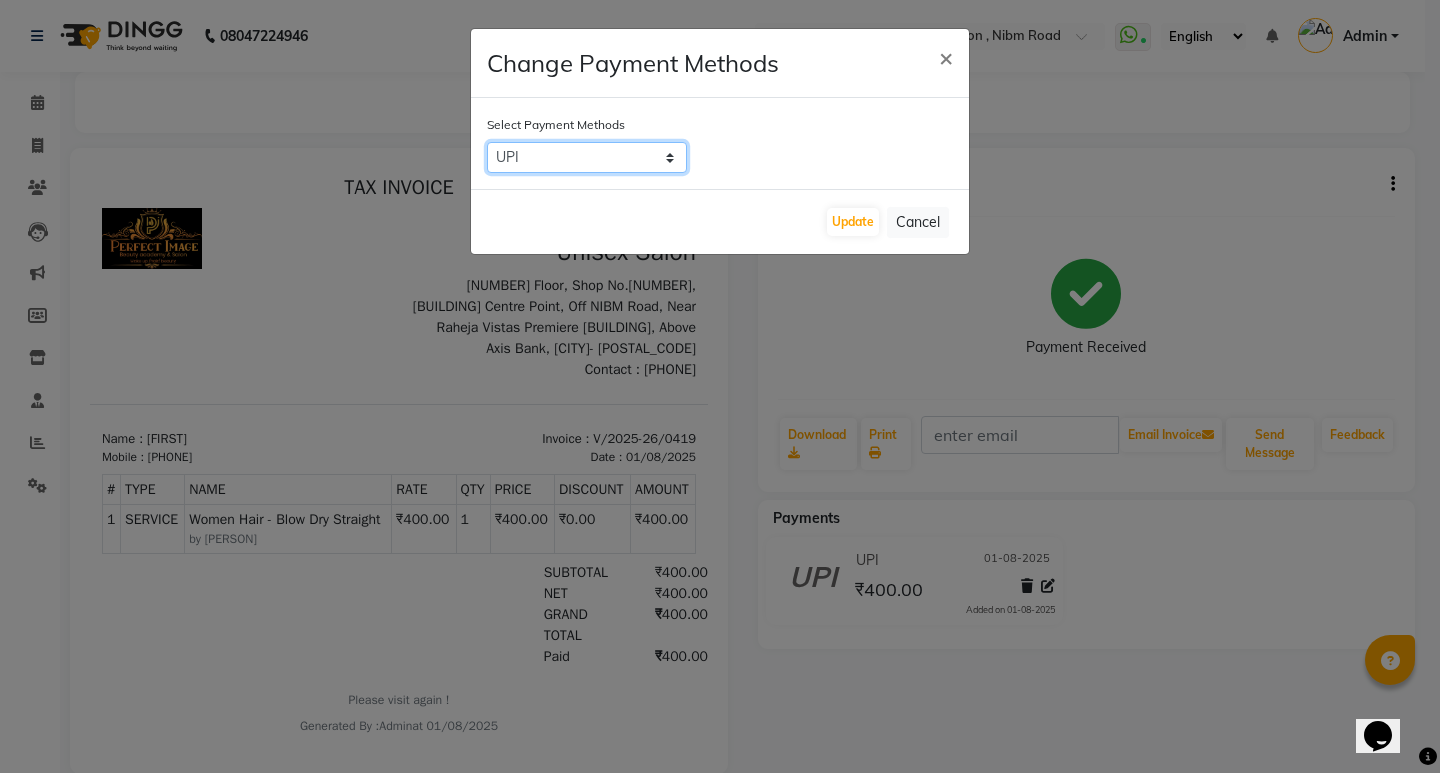 select on "6" 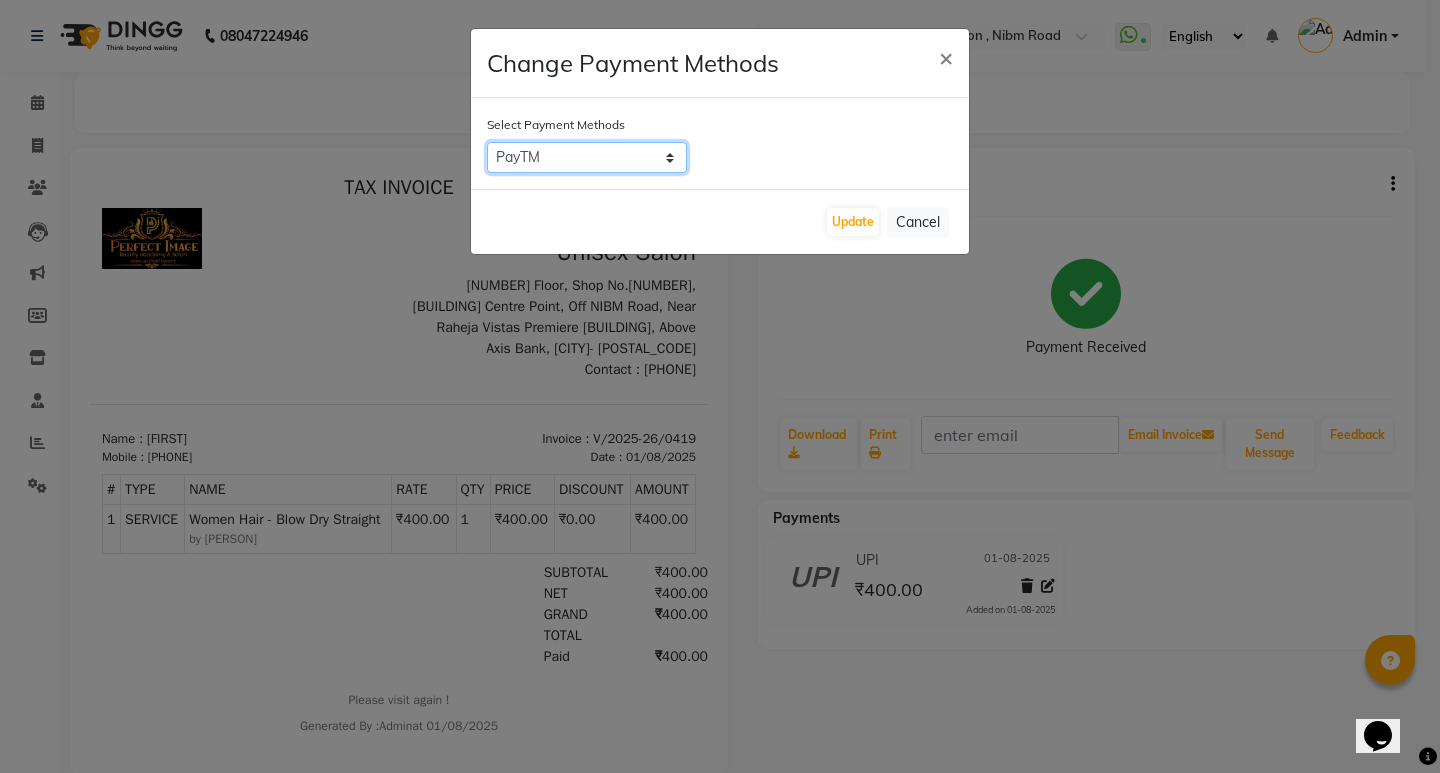click on "CASH   CARD   ONLINE   CUSTOM   GPay   PayTM   PhonePe   UPI   NearBuy   Loan   BharatPay   Cheque   MosamBee   MI Voucher   Bank   Family   Visa Card   Master Card   BharatPay Card   UPI BharatPay   Other Cards   Juice by MCB   MyT Money   MariDeal   DefiDeal   Deal.mu   THD   TCL   CEdge   Card M   UPI M   UPI Axis   UPI Union   Card (Indian Bank)   Card (DL Bank)   RS   BTC   Wellnessta   Razorpay   Complimentary   Nift   Spa Finder   Spa Week   Venmo   BFL   LoanTap   SaveIN   GMoney   ATH Movil   On Account   Chamber Gift Card   Trade   Comp   Donation   Card on File   Envision   BRAC Card   City Card   bKash   Credit Card   Debit Card   Shoutlo   LUZO   Jazz Cash   AmEx   Discover   Tabby   Online W   Room Charge   Room Charge USD   Room Charge Euro   Room Charge EGP   Room Charge GBP   Bajaj Finserv   Bad Debts   Card: IDFC   Card: IOB   Coupon   Gcash   PayMaya   Instamojo   COnline   UOnline   SOnline   SCard   Paypal   PPR   PPV   PPC   PPN   PPG   PPE   CAMP   Benefit   ATH Movil   Dittor App" 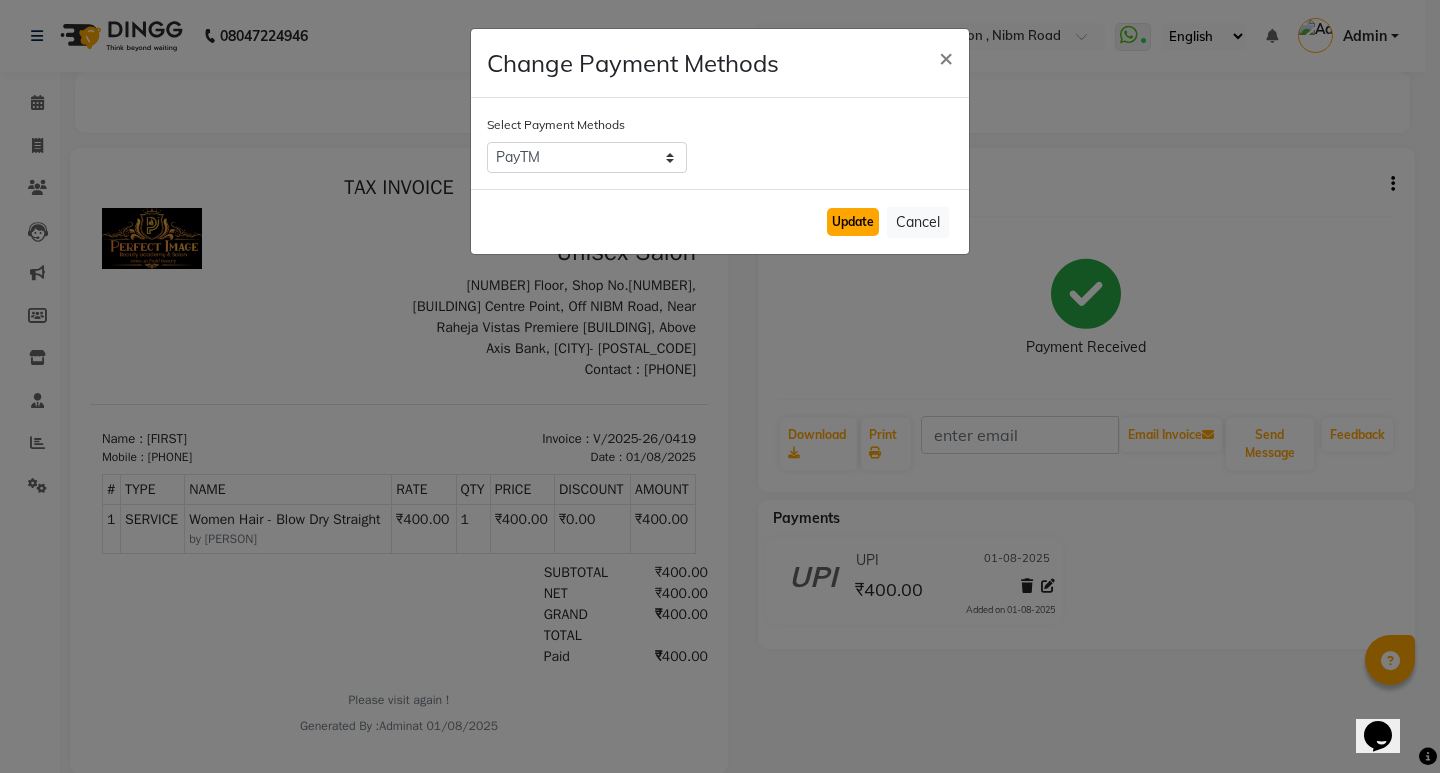 click on "Update" 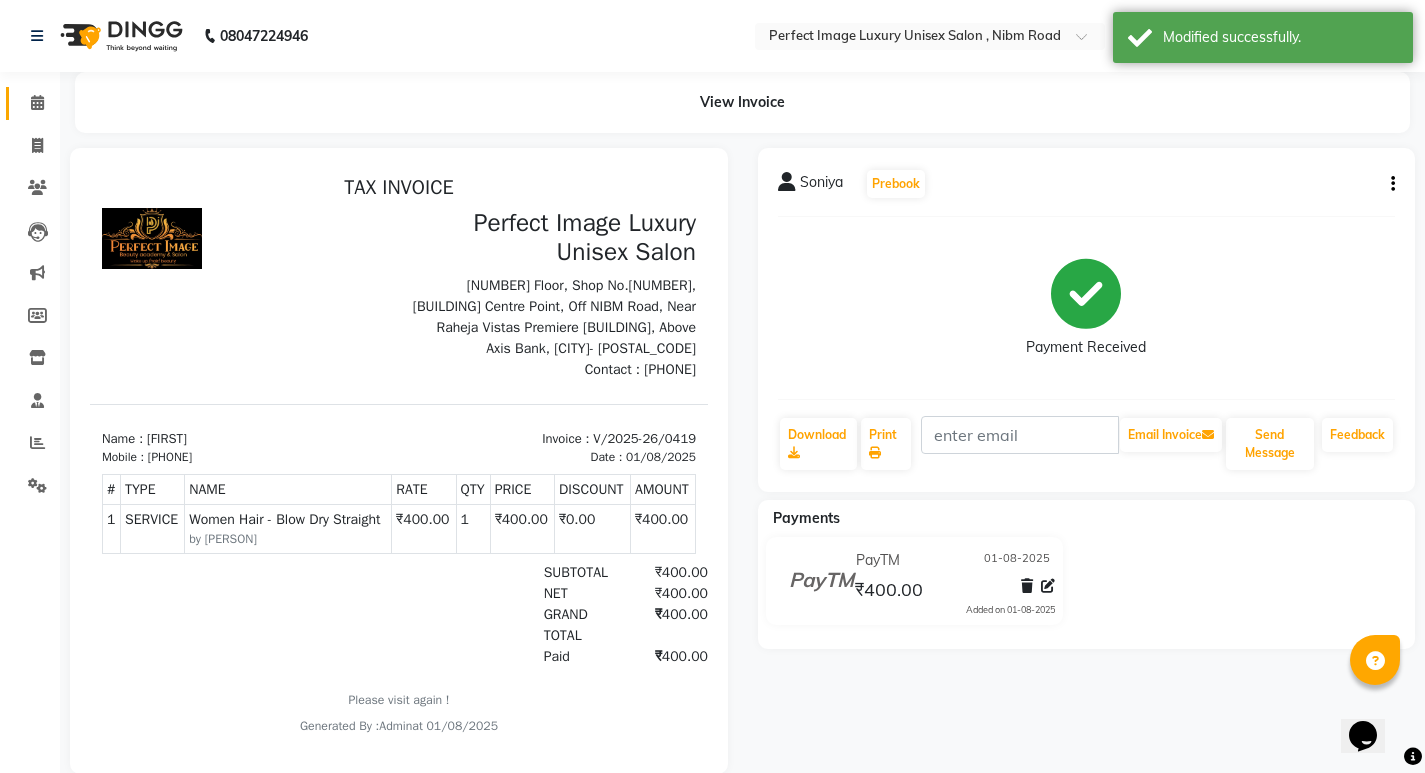 click 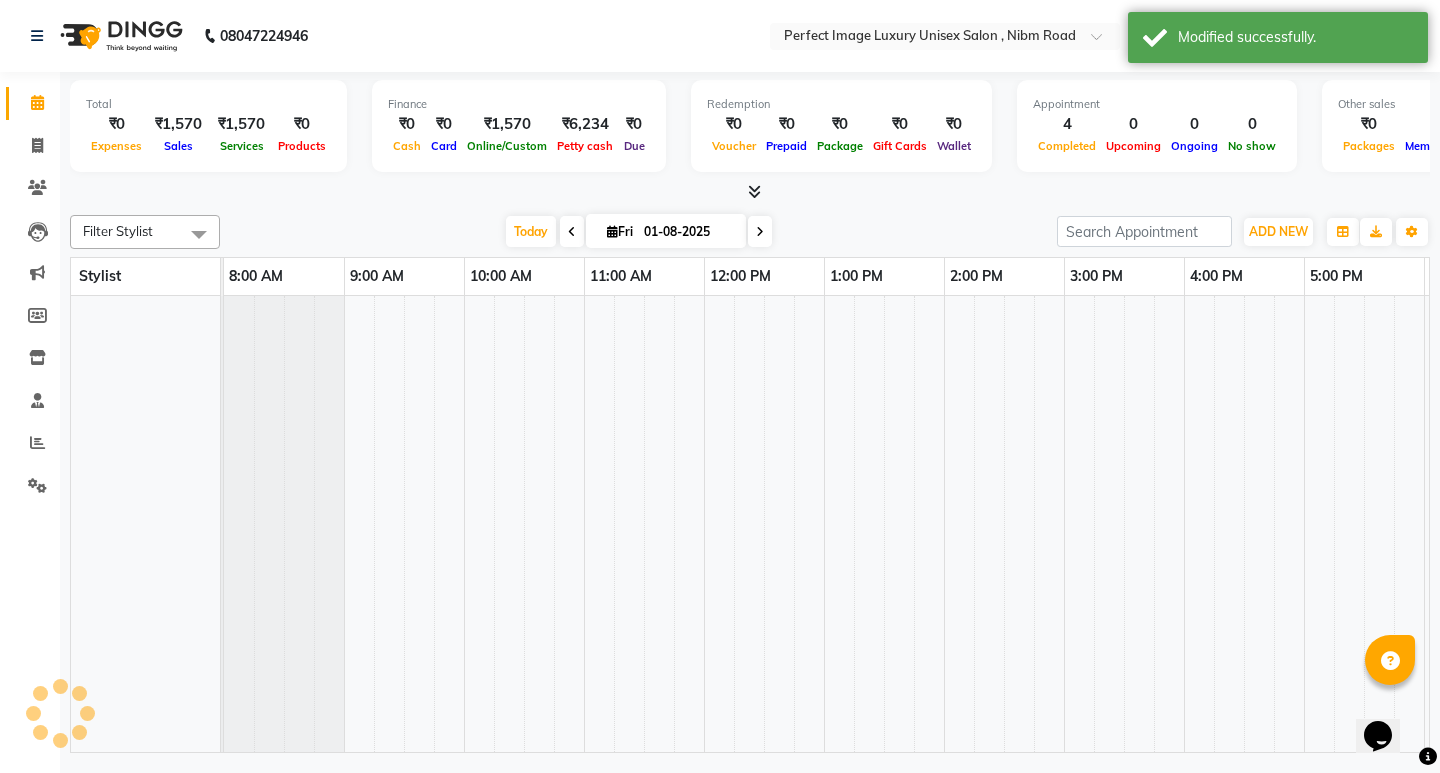 scroll, scrollTop: 0, scrollLeft: 475, axis: horizontal 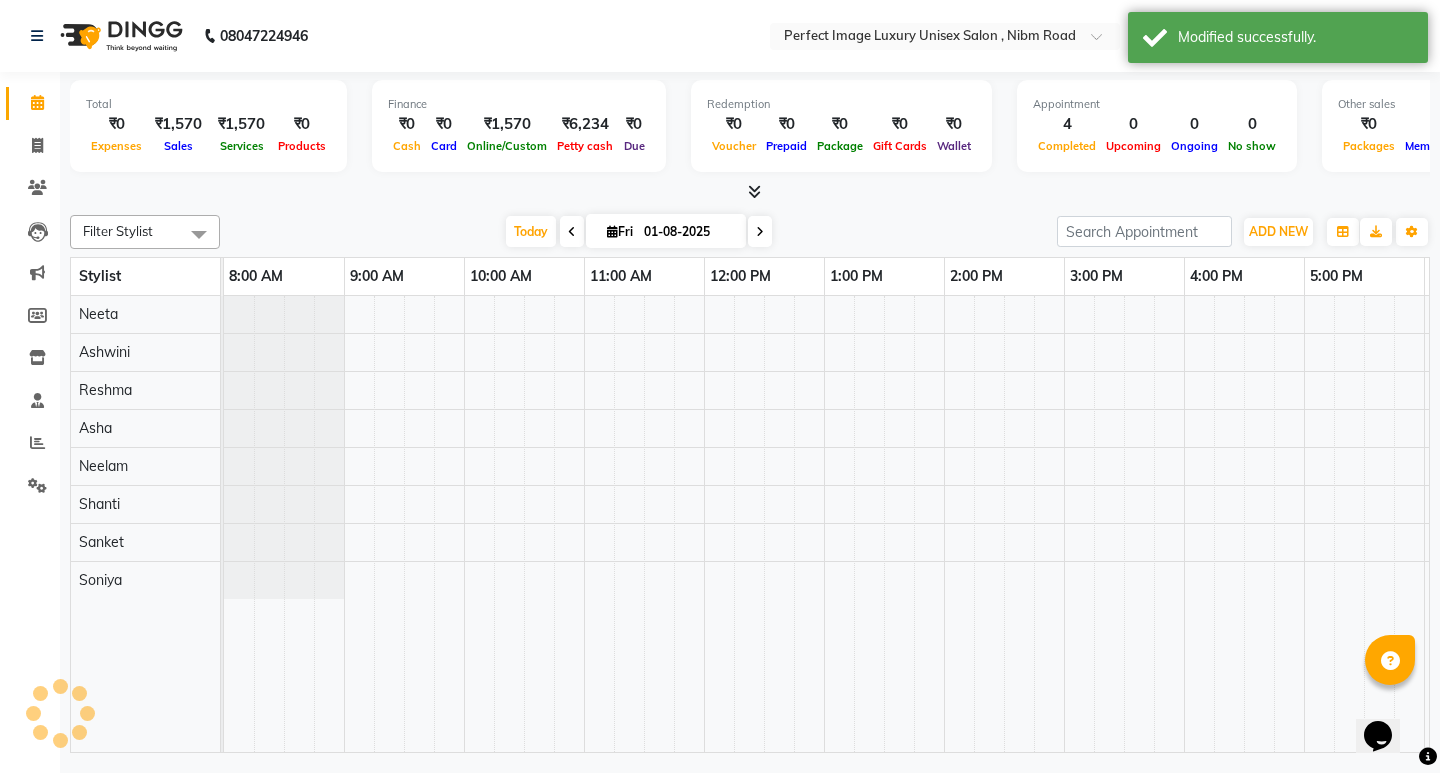 click at bounding box center [750, 192] 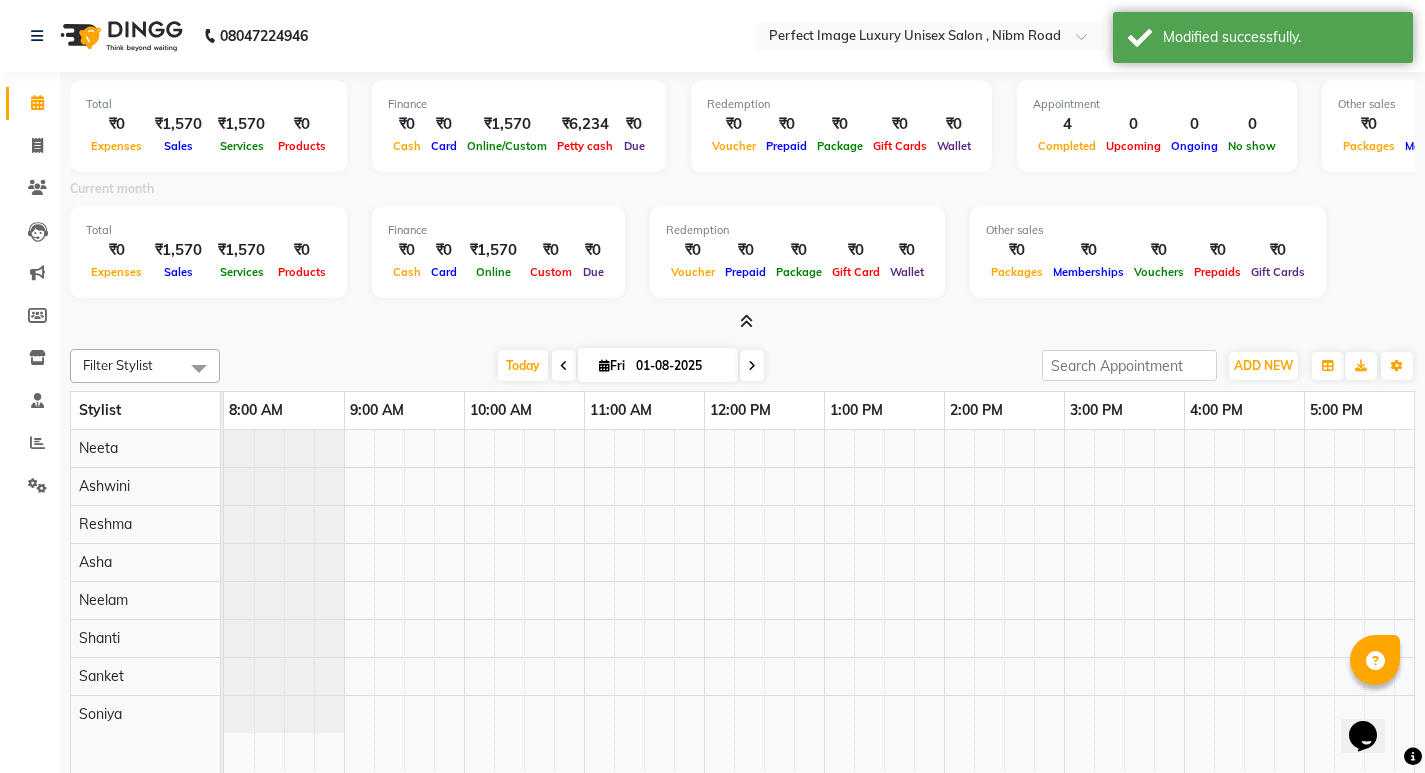 click at bounding box center (746, 321) 